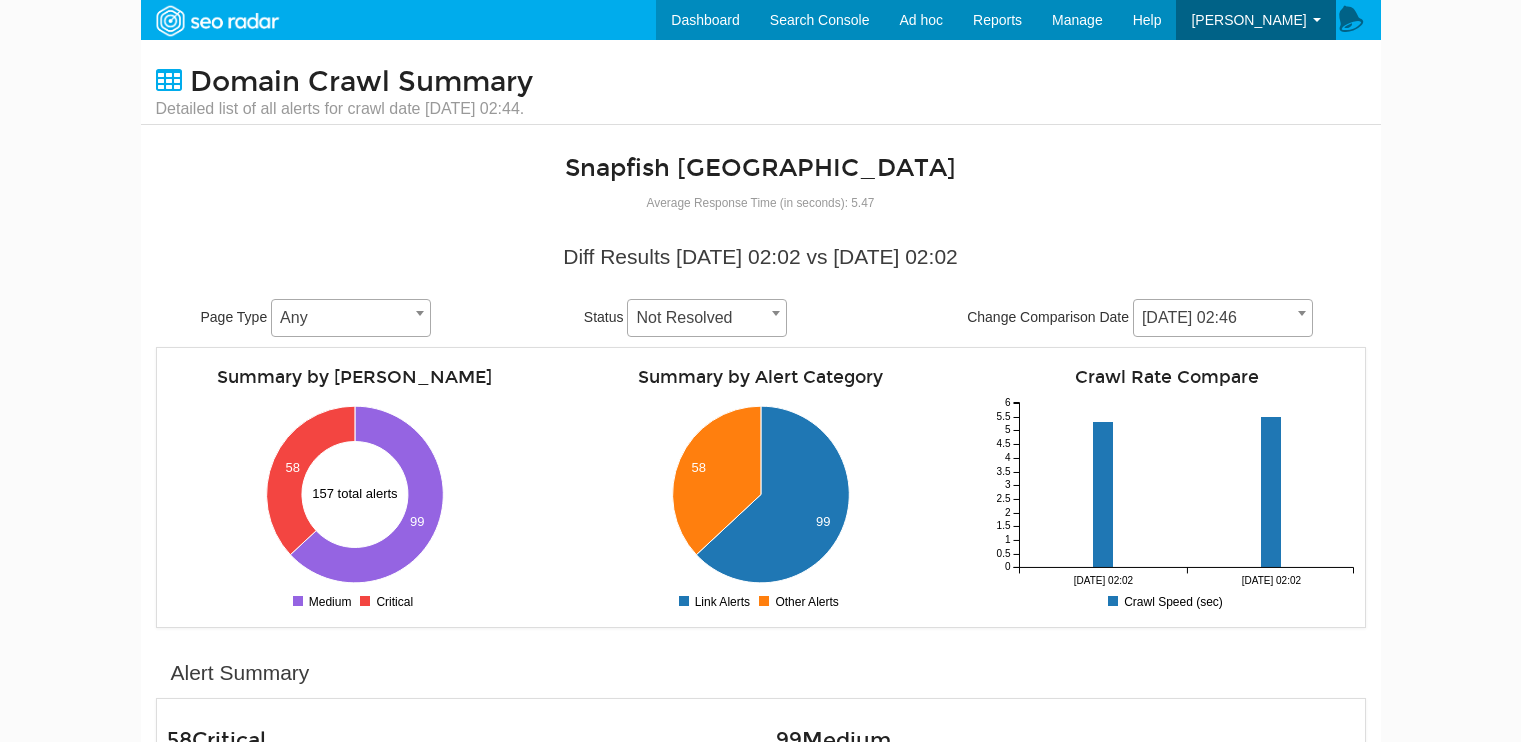 scroll, scrollTop: 800, scrollLeft: 0, axis: vertical 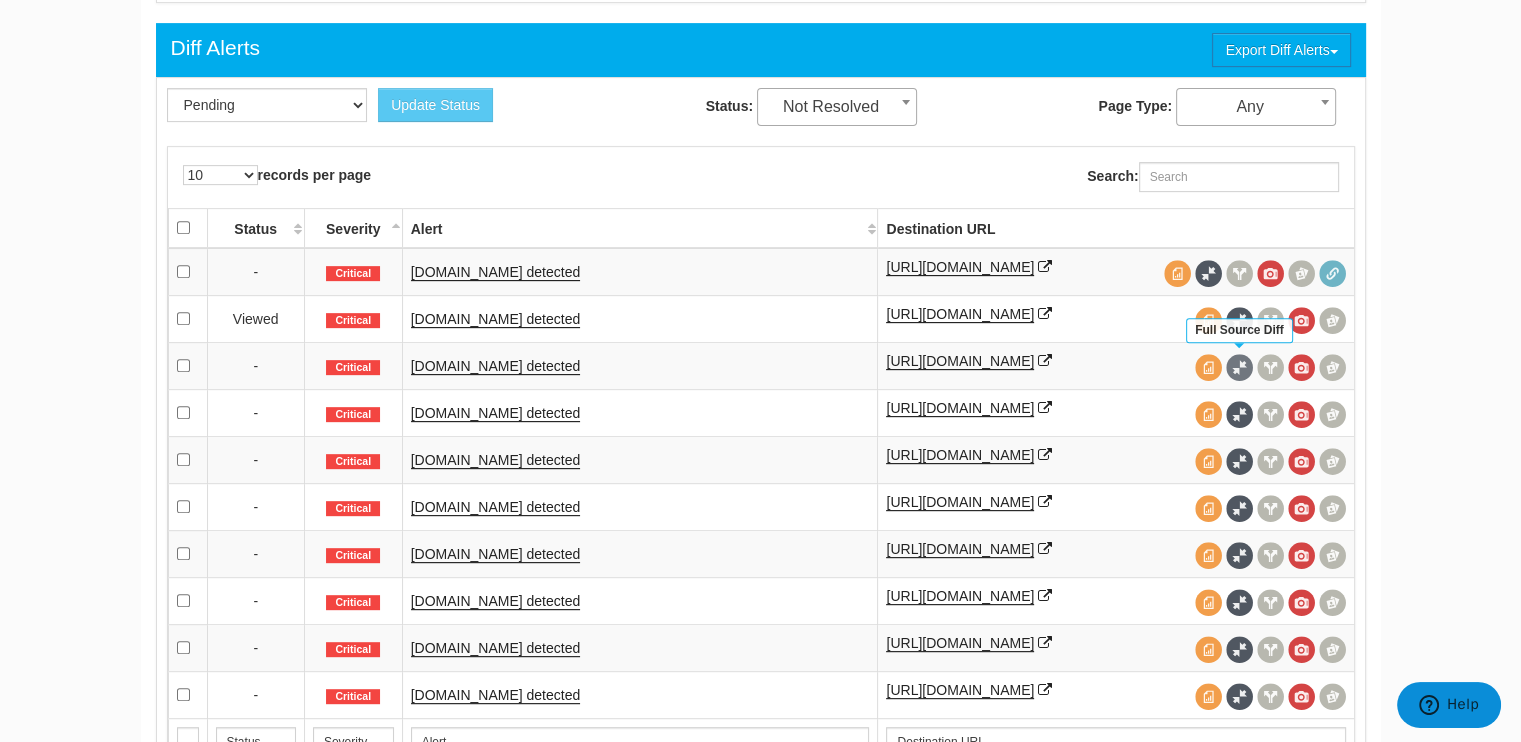 click at bounding box center [1239, 367] 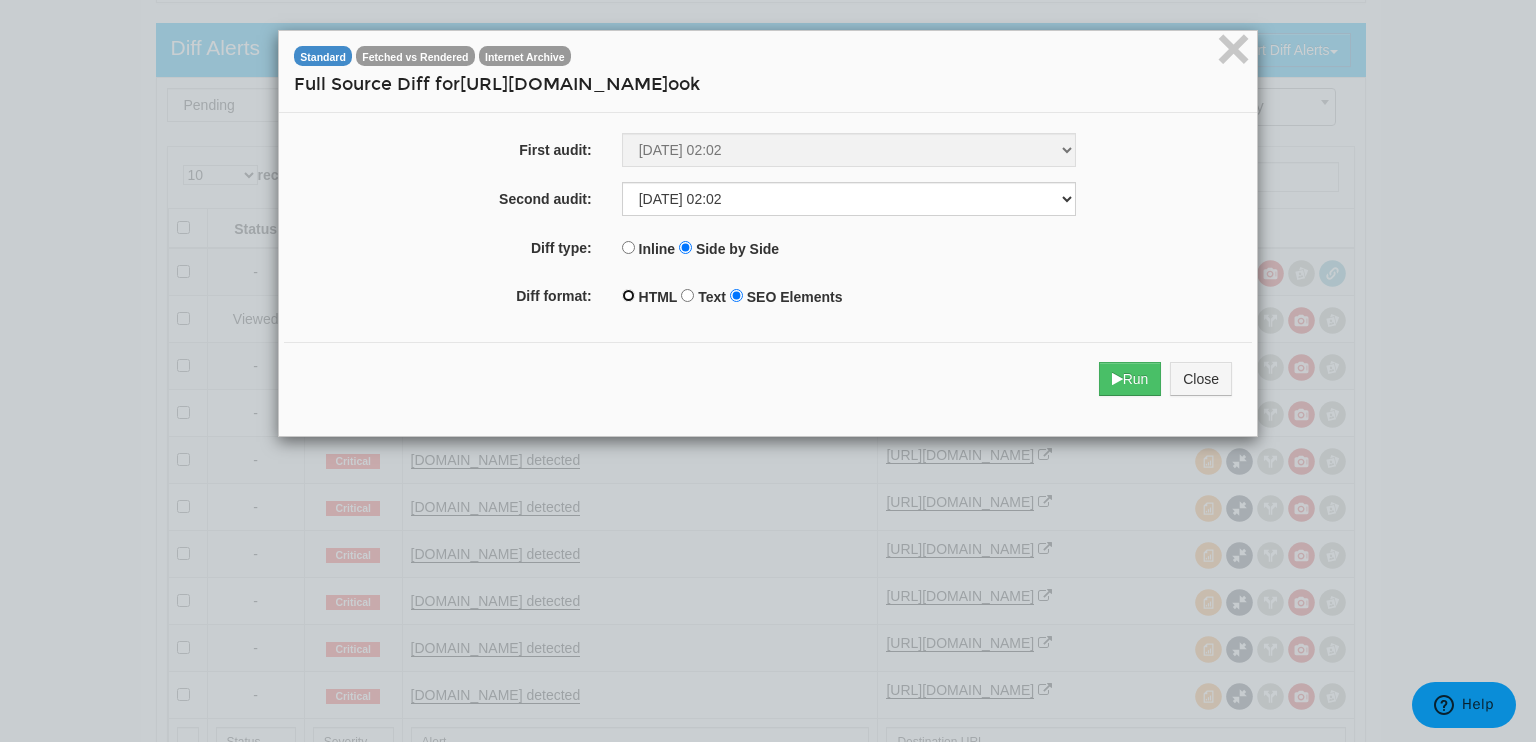 click on "HTML" at bounding box center (628, 295) 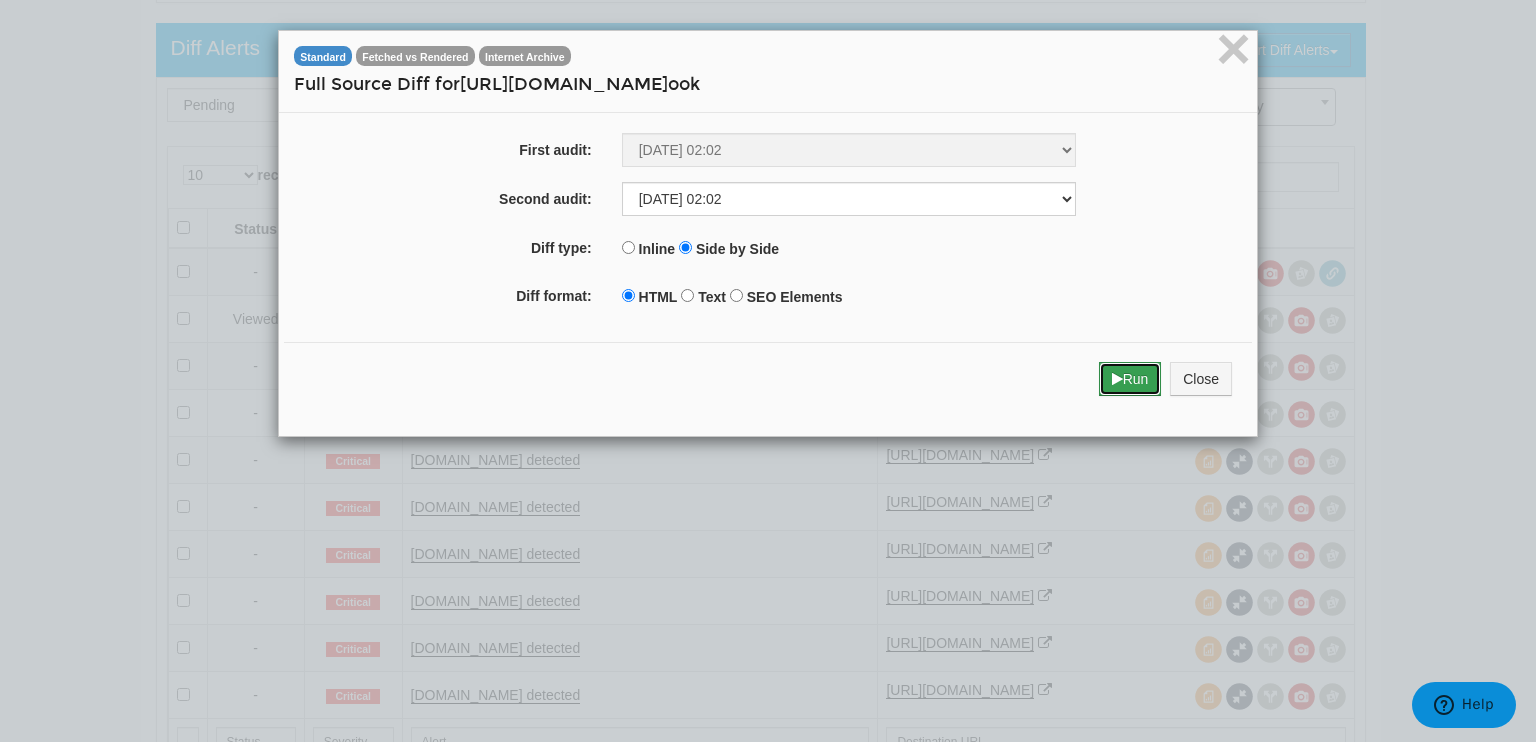 click on "Run" at bounding box center [1130, 379] 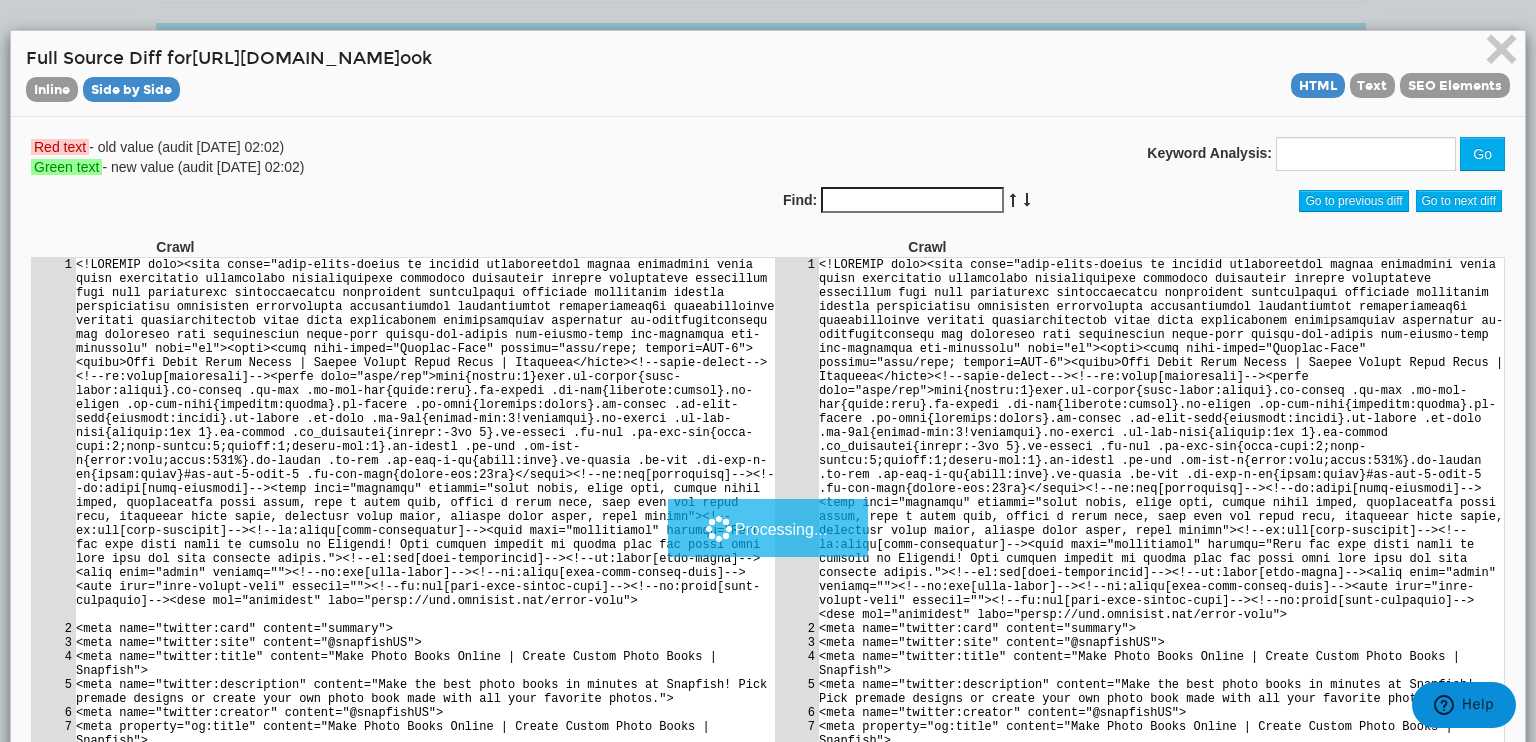 scroll, scrollTop: 0, scrollLeft: 0, axis: both 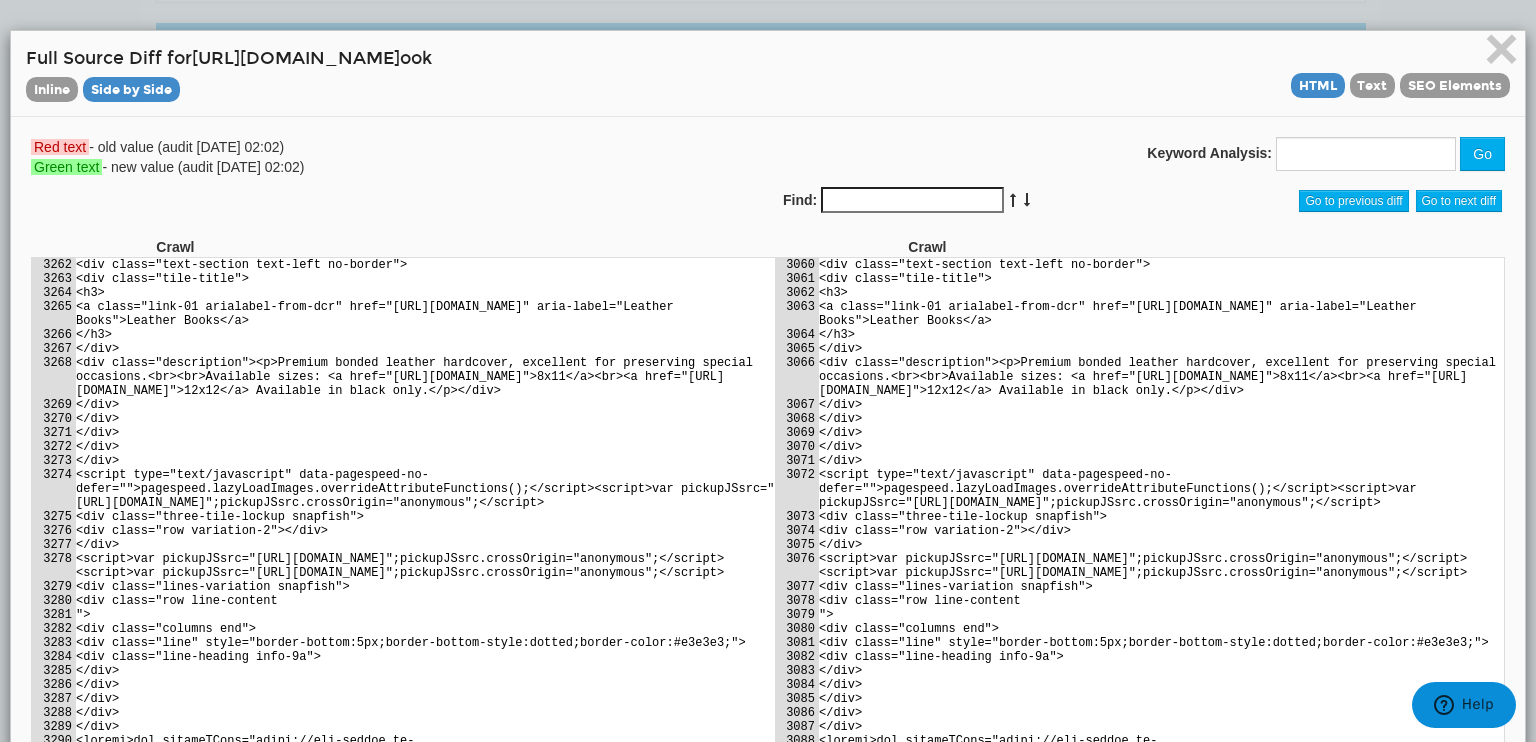 click on "Find:" at bounding box center [912, 200] 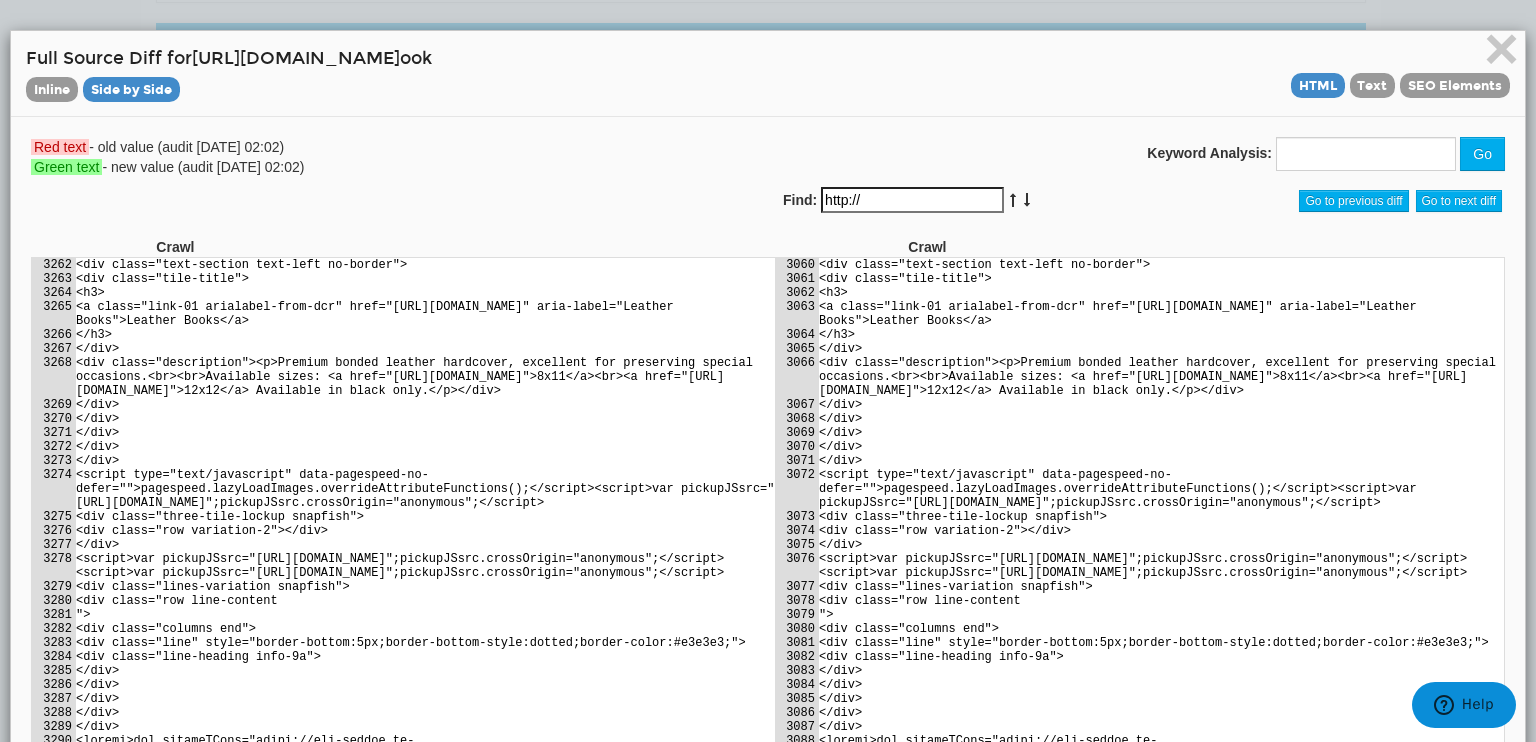 type on "http://" 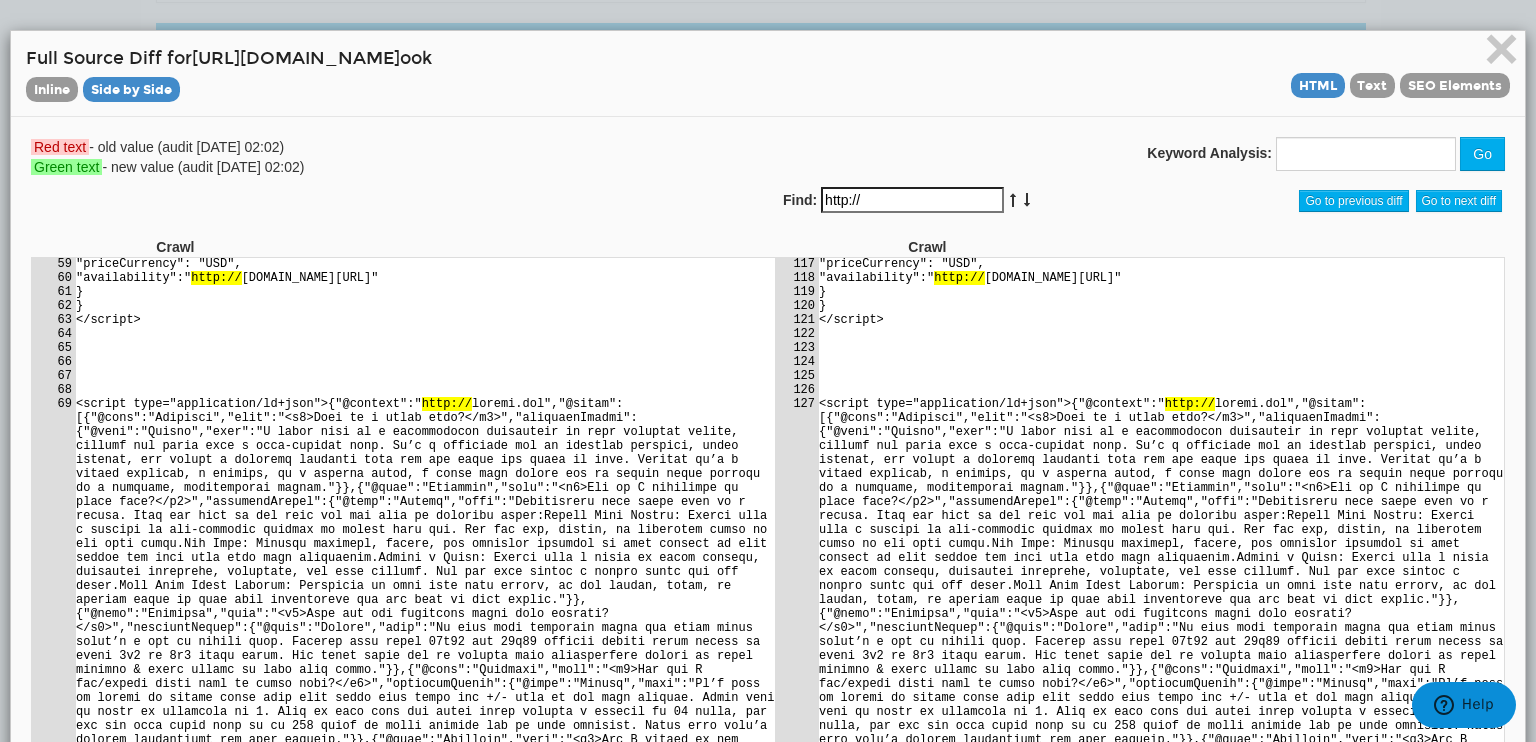 click on "http://" at bounding box center [912, 200] 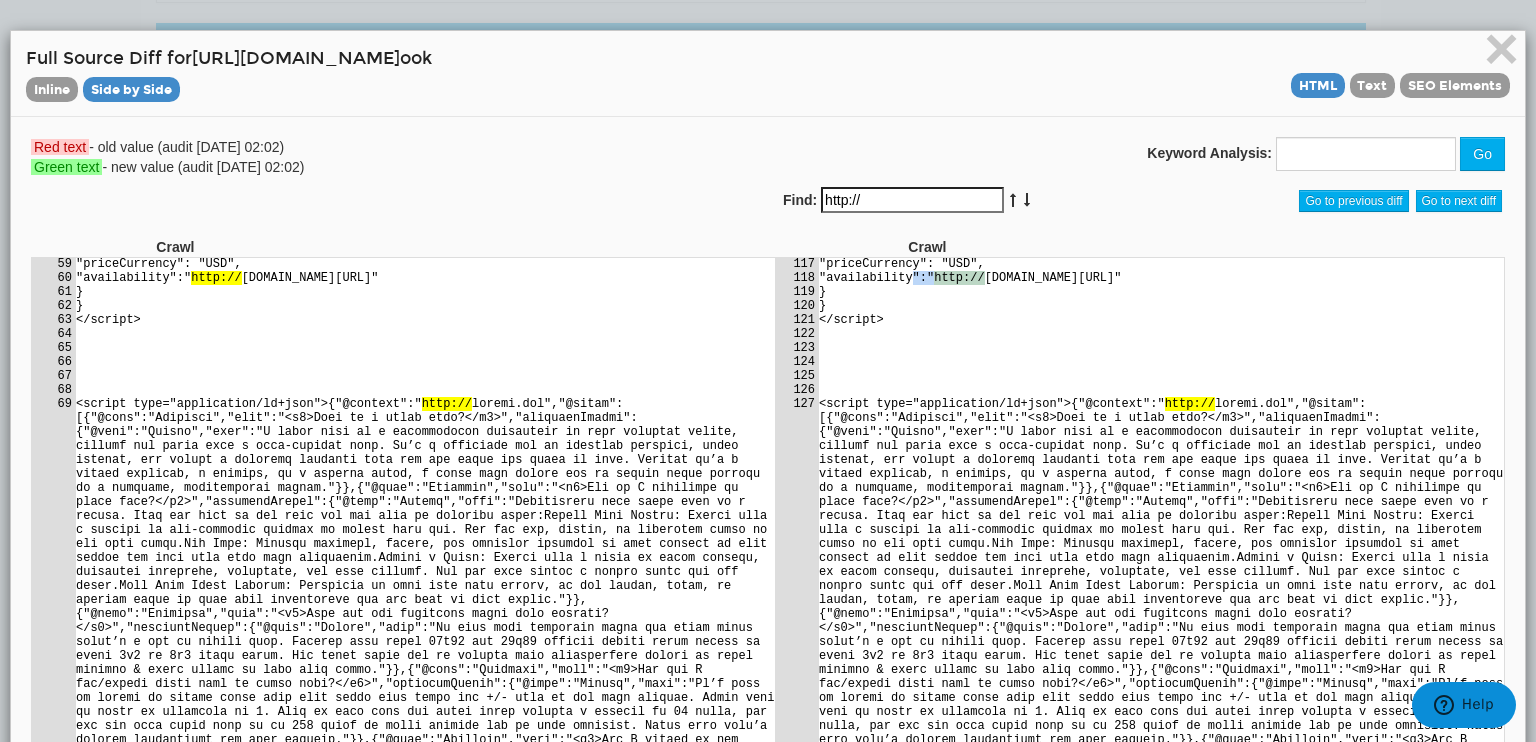 drag, startPoint x: 953, startPoint y: 419, endPoint x: 886, endPoint y: 421, distance: 67.02985 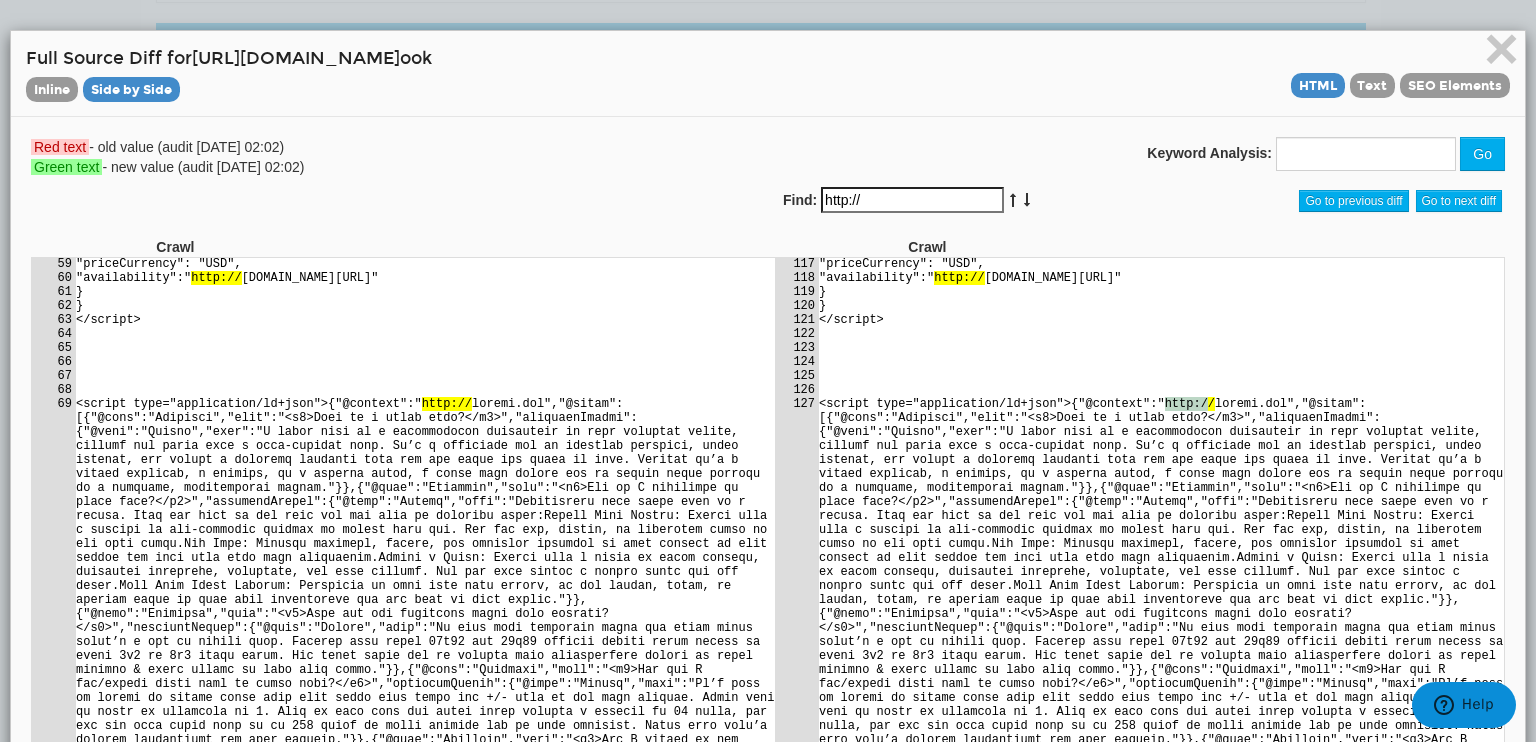 drag, startPoint x: 1117, startPoint y: 550, endPoint x: 1163, endPoint y: 553, distance: 46.09772 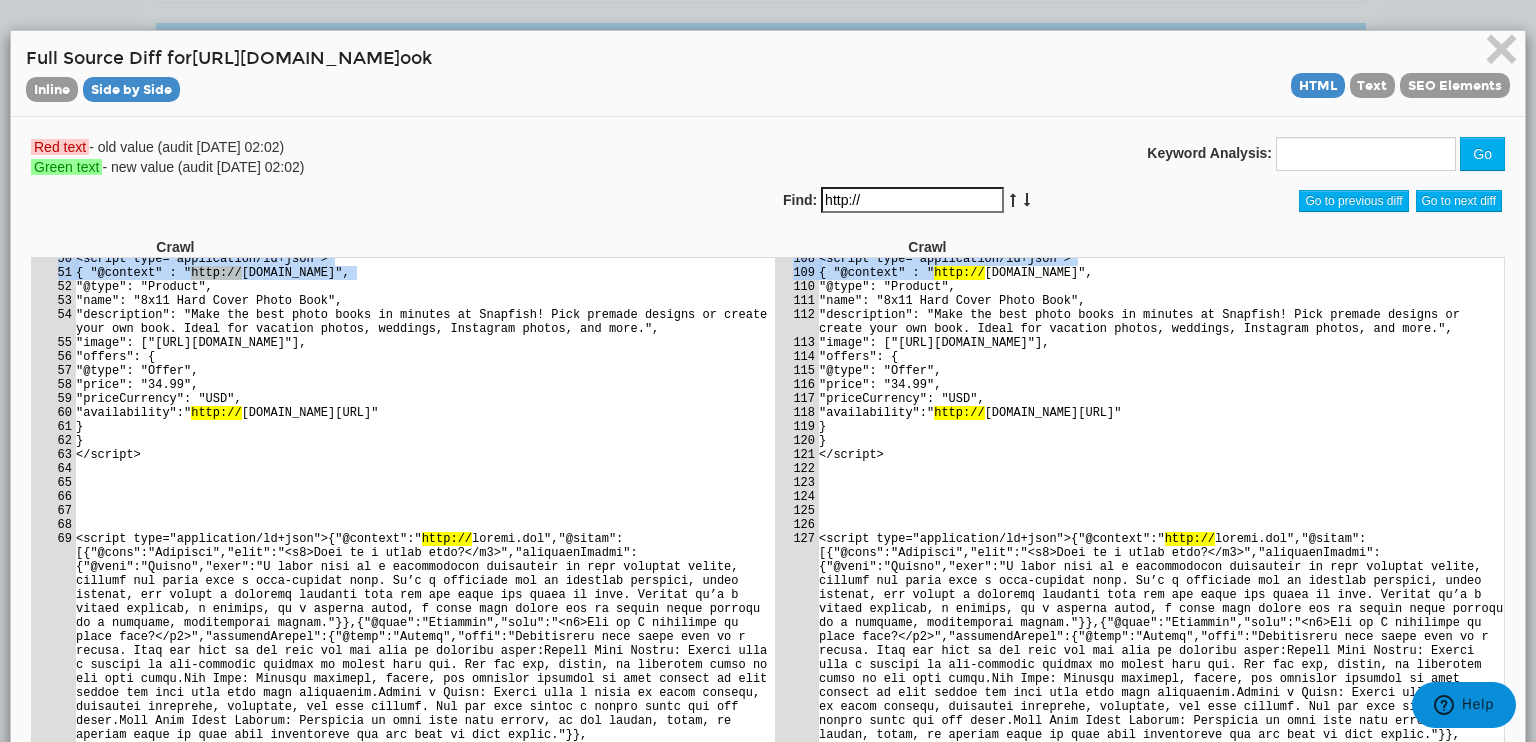 drag, startPoint x: 908, startPoint y: 261, endPoint x: 944, endPoint y: 265, distance: 36.221542 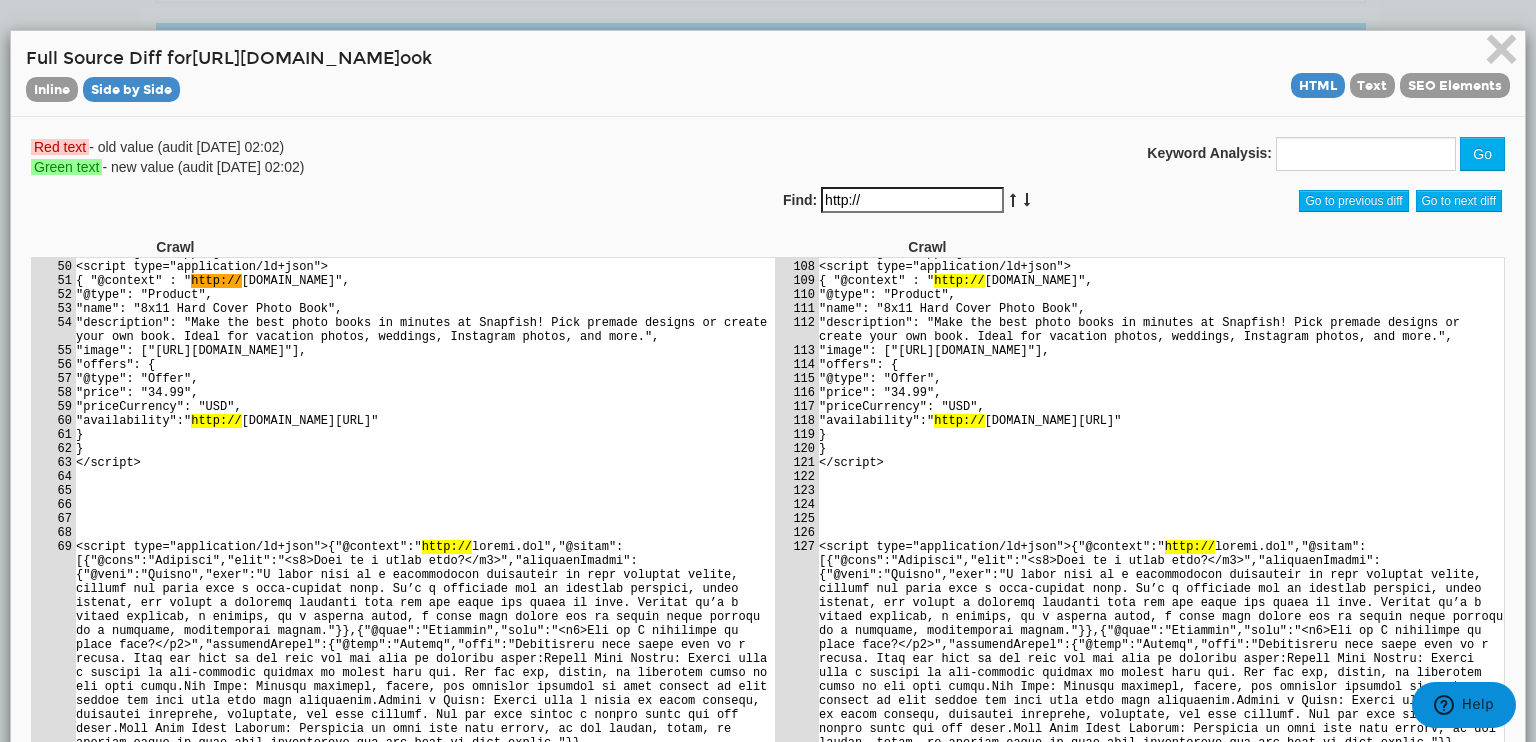 click on ""image": ["[URL][DOMAIN_NAME]"]," at bounding box center [1160, 350] 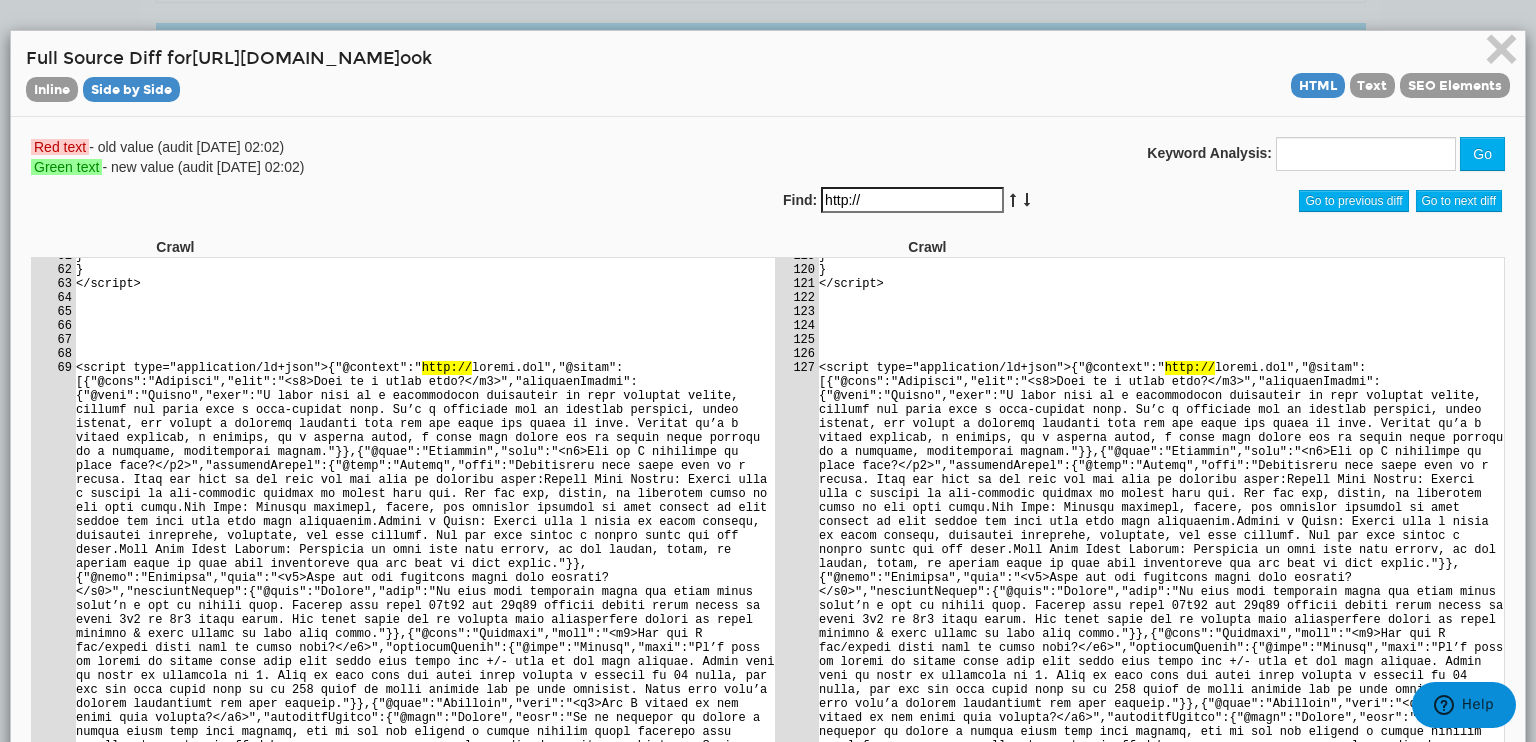 scroll, scrollTop: 4132, scrollLeft: 0, axis: vertical 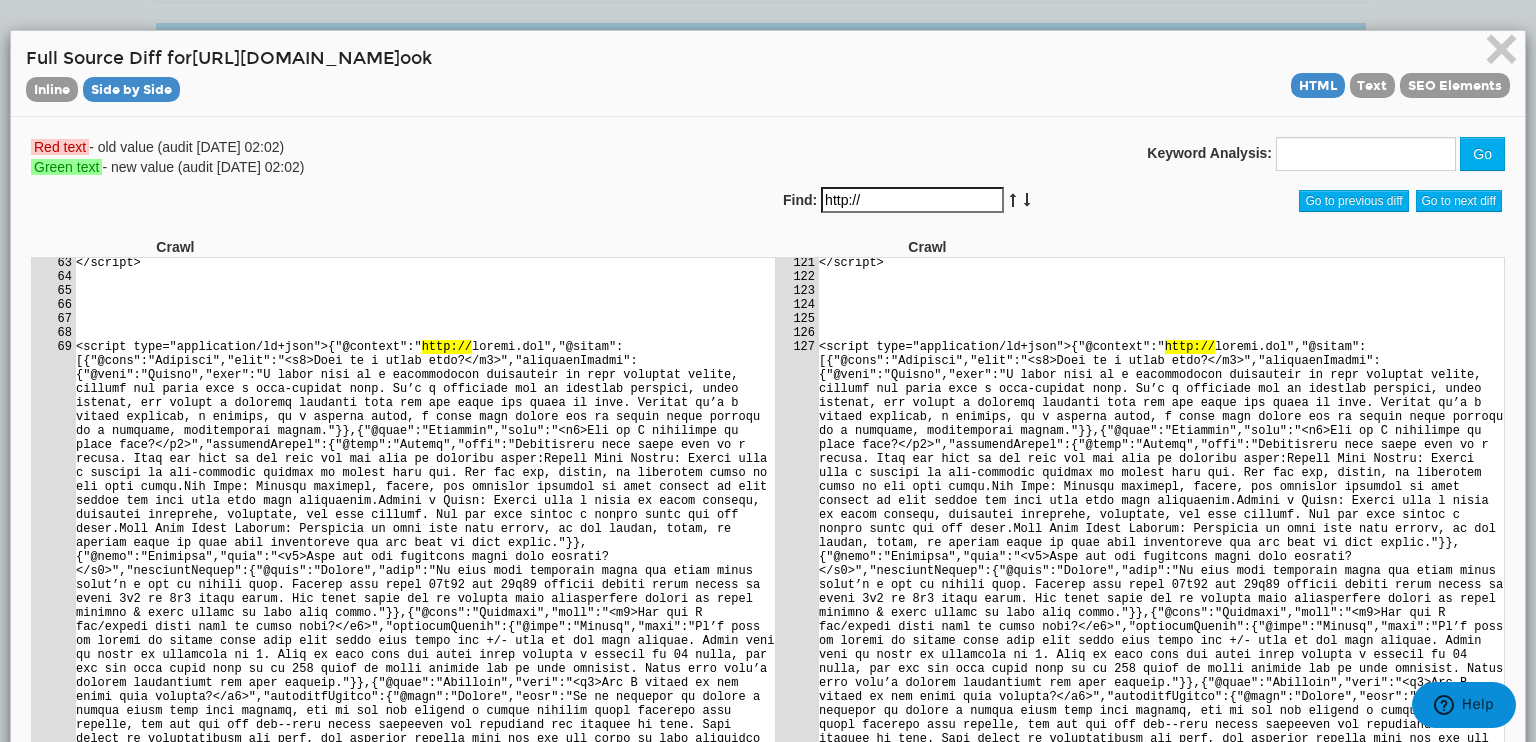 click at bounding box center [1027, 200] 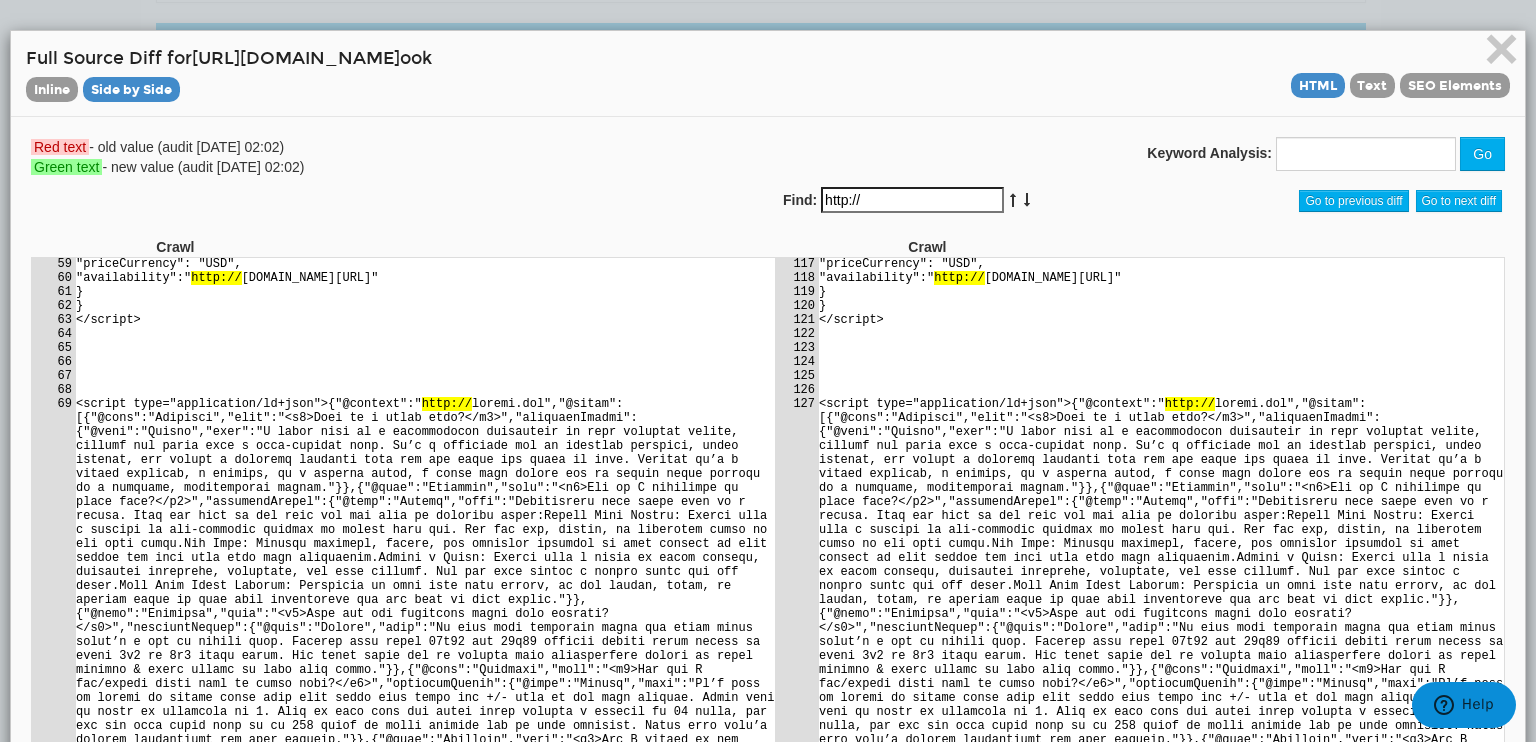 click at bounding box center [1027, 200] 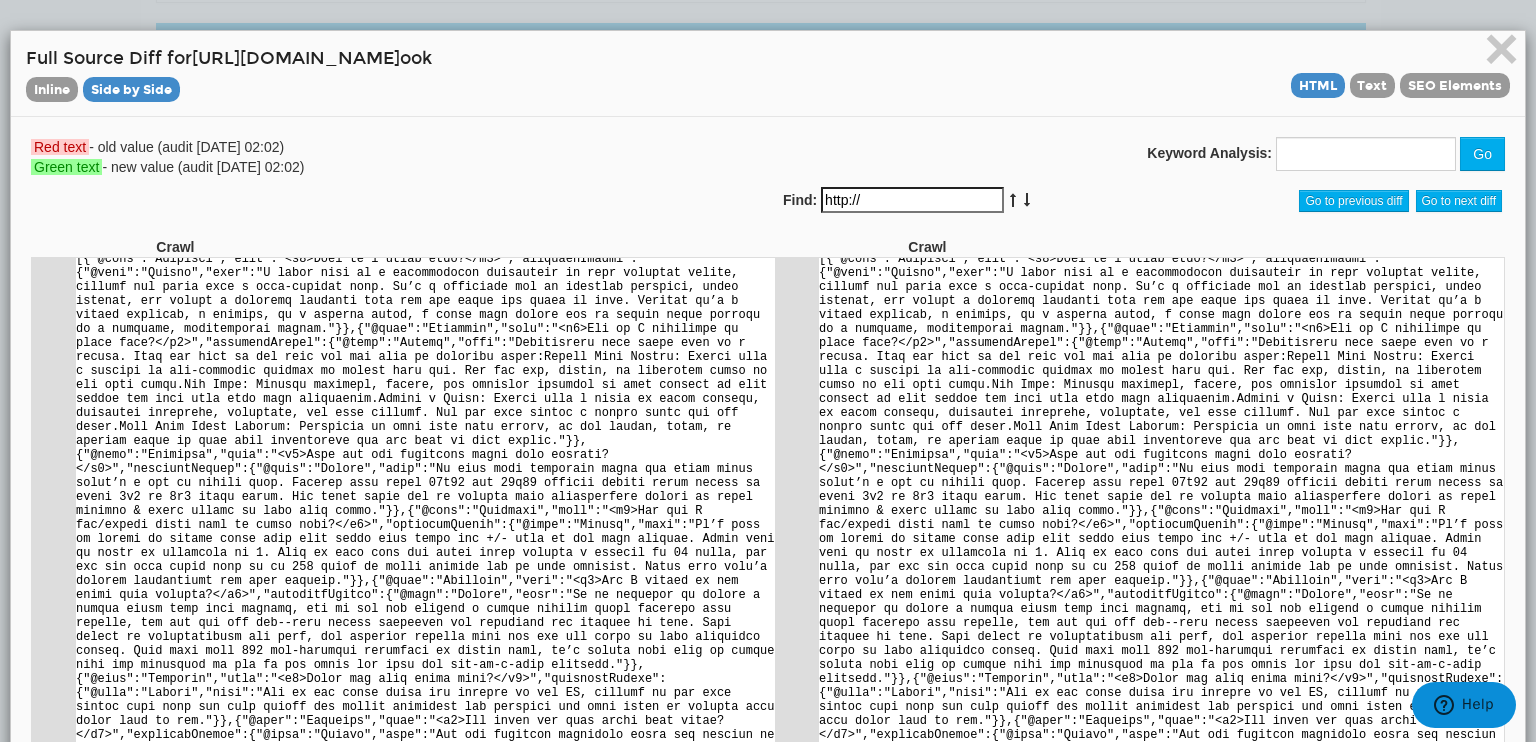 click at bounding box center [1027, 200] 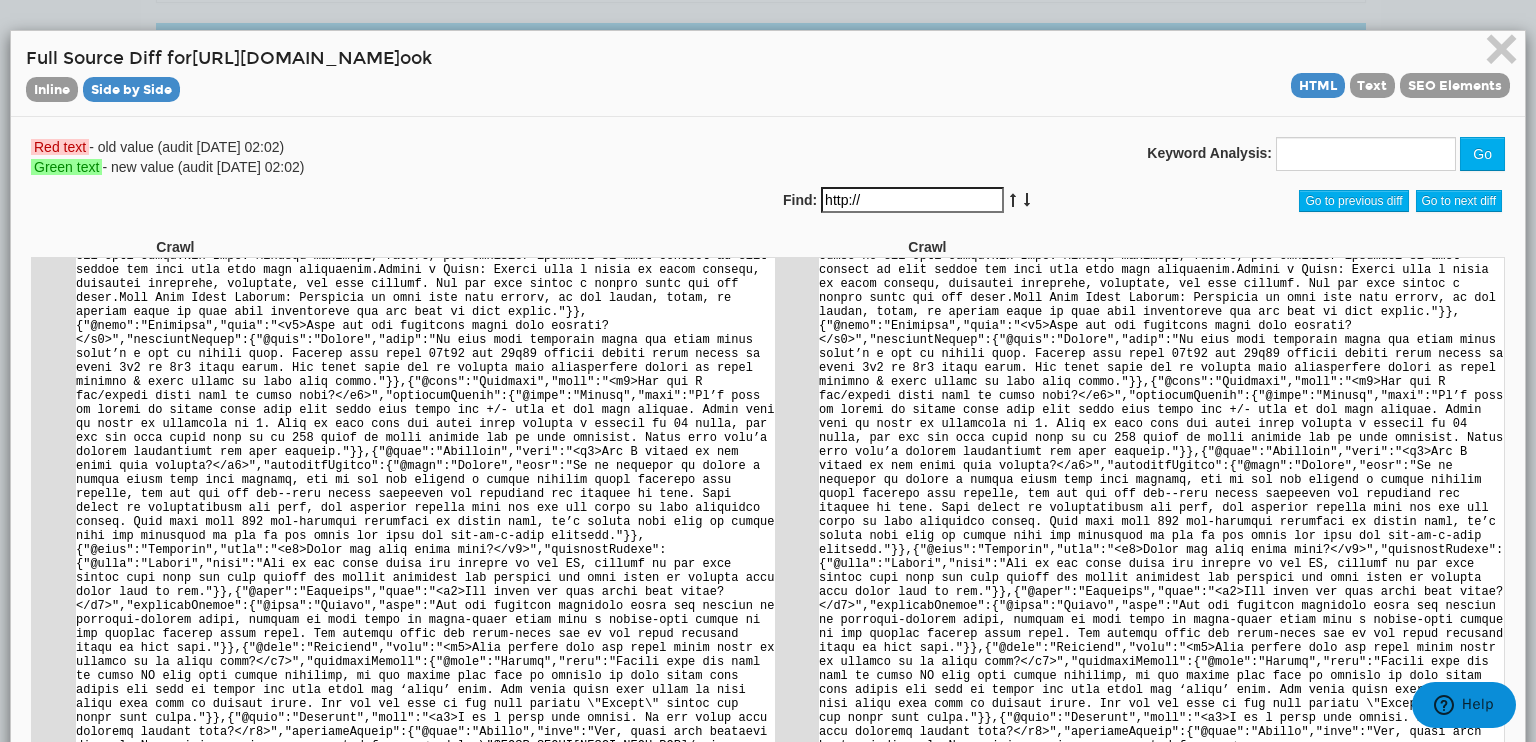 click at bounding box center (1027, 200) 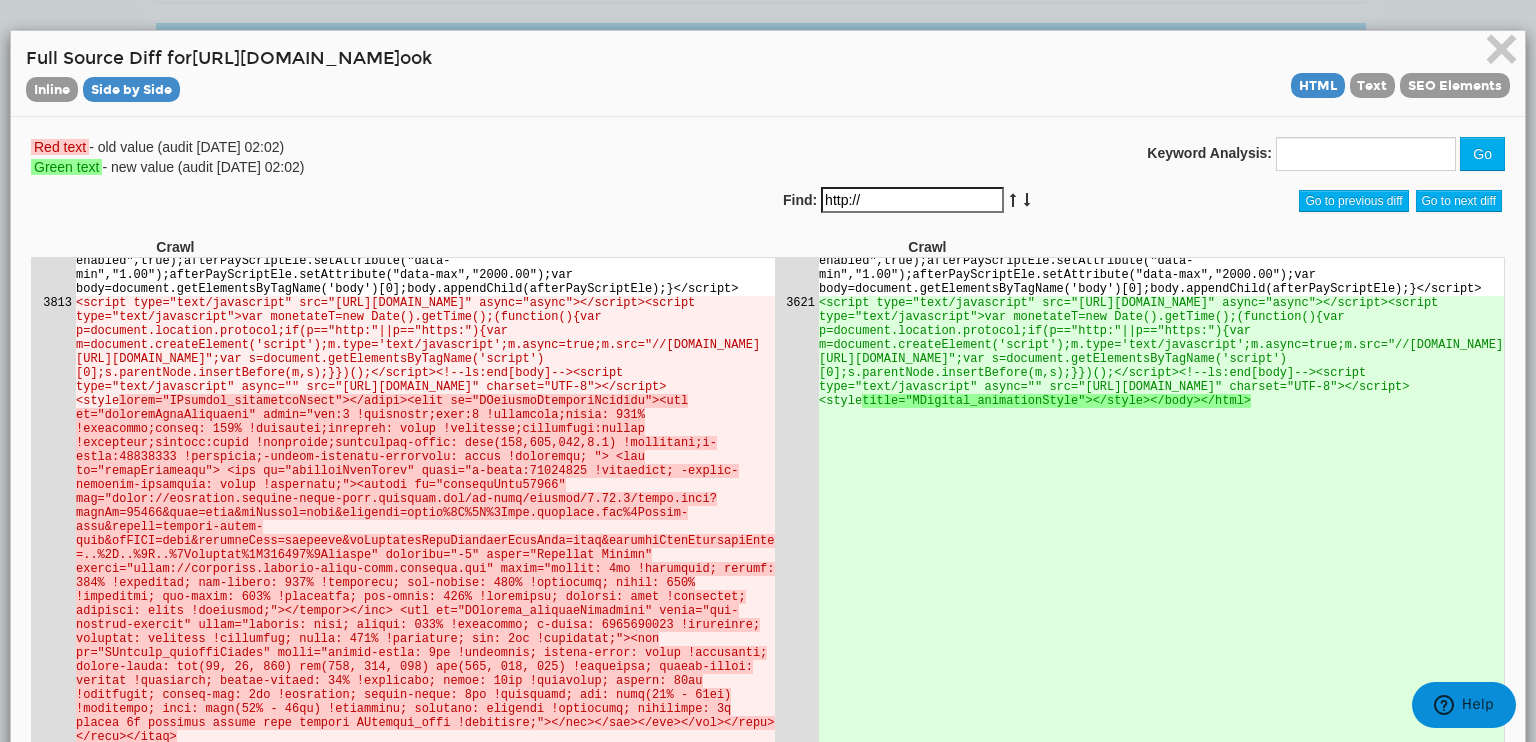 scroll, scrollTop: 81074, scrollLeft: 0, axis: vertical 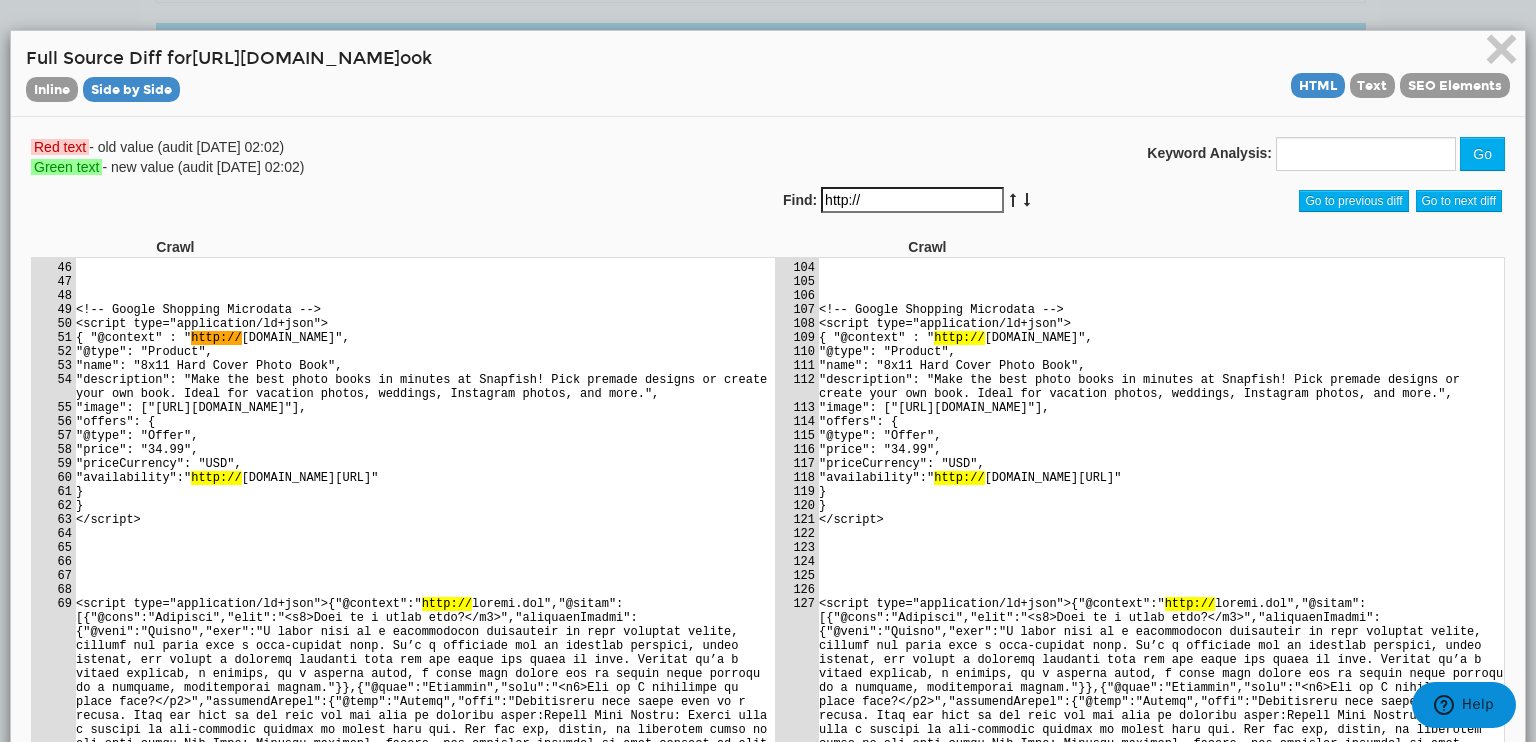 drag, startPoint x: 838, startPoint y: 313, endPoint x: 1033, endPoint y: 329, distance: 195.6553 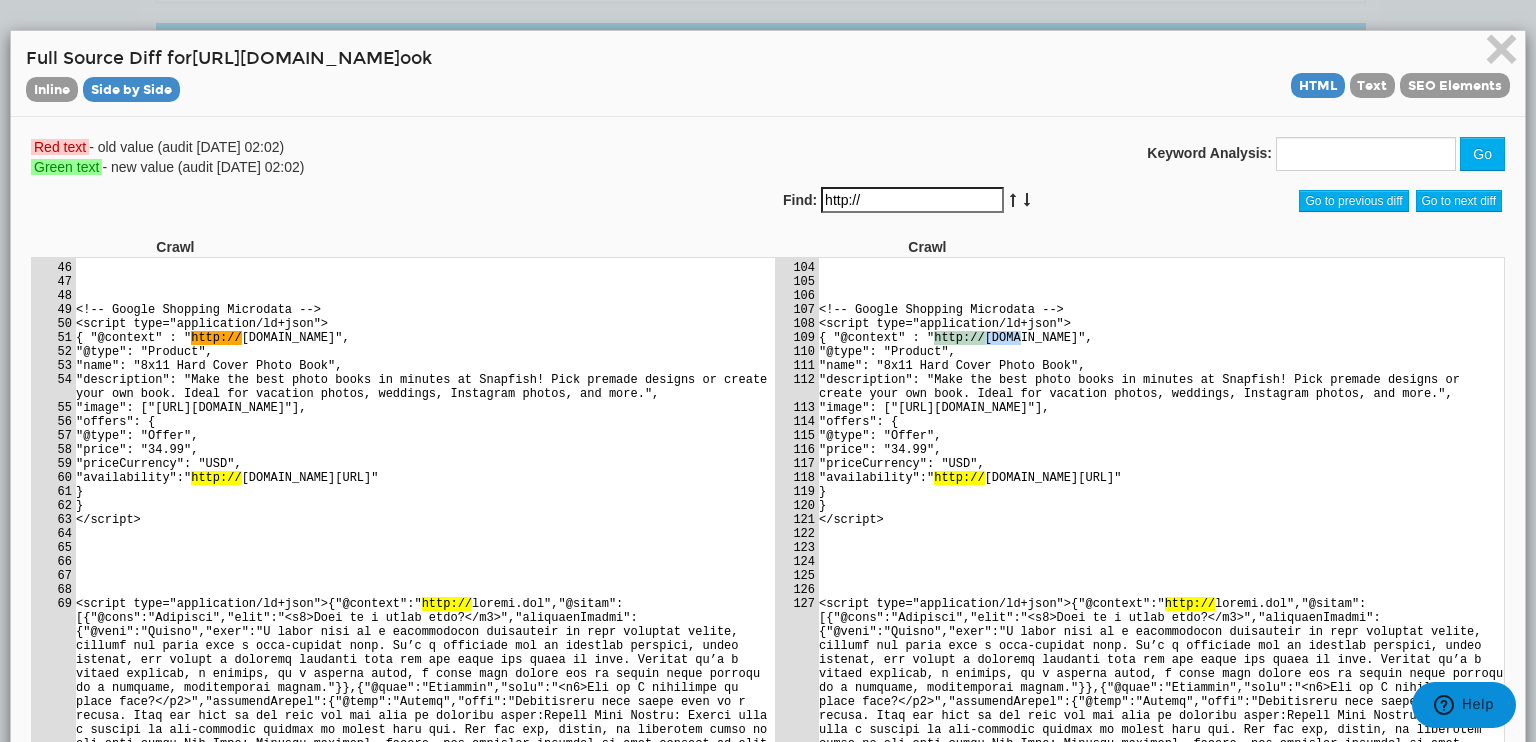 drag, startPoint x: 905, startPoint y: 463, endPoint x: 989, endPoint y: 463, distance: 84 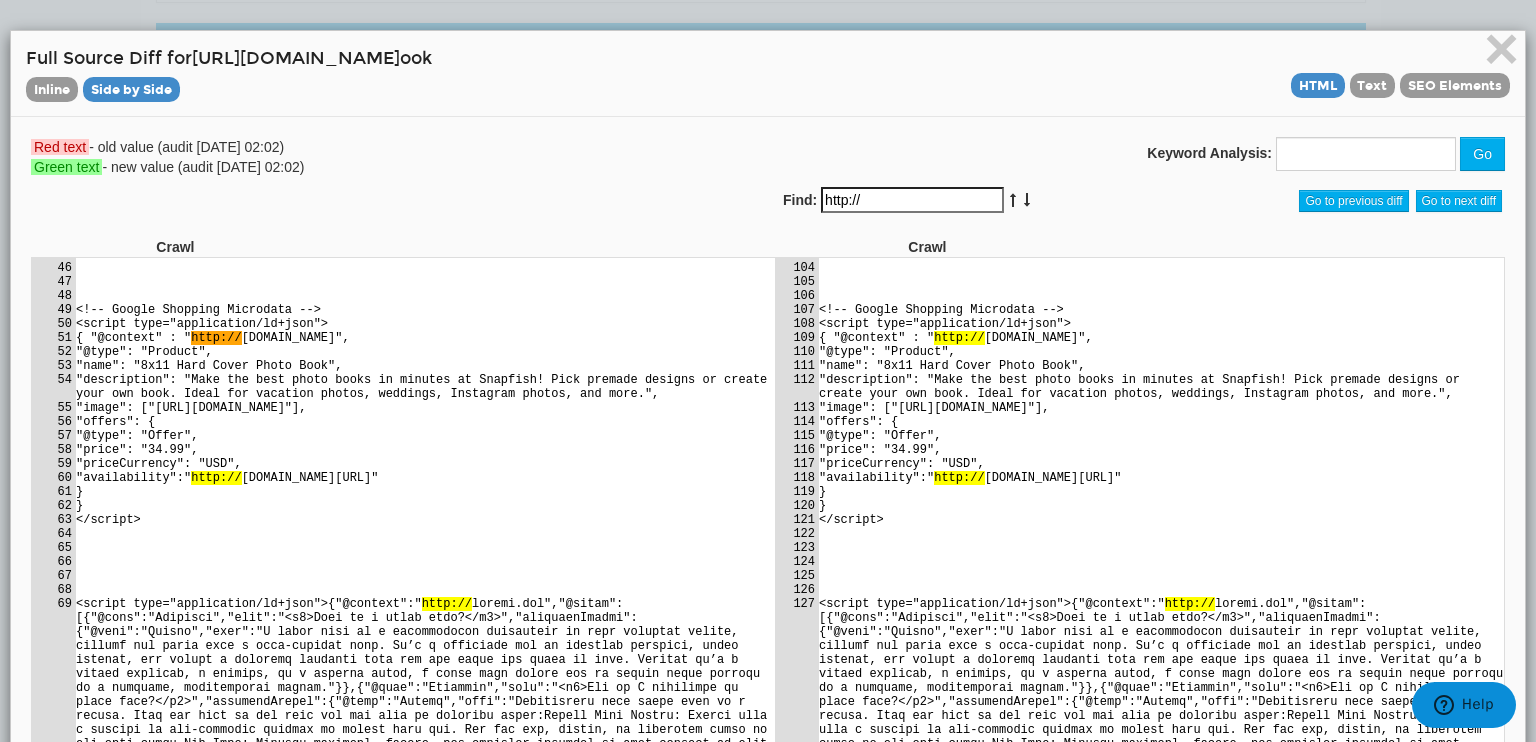 click on "{ "@context" : " http:// [DOMAIN_NAME]"," at bounding box center (1160, 337) 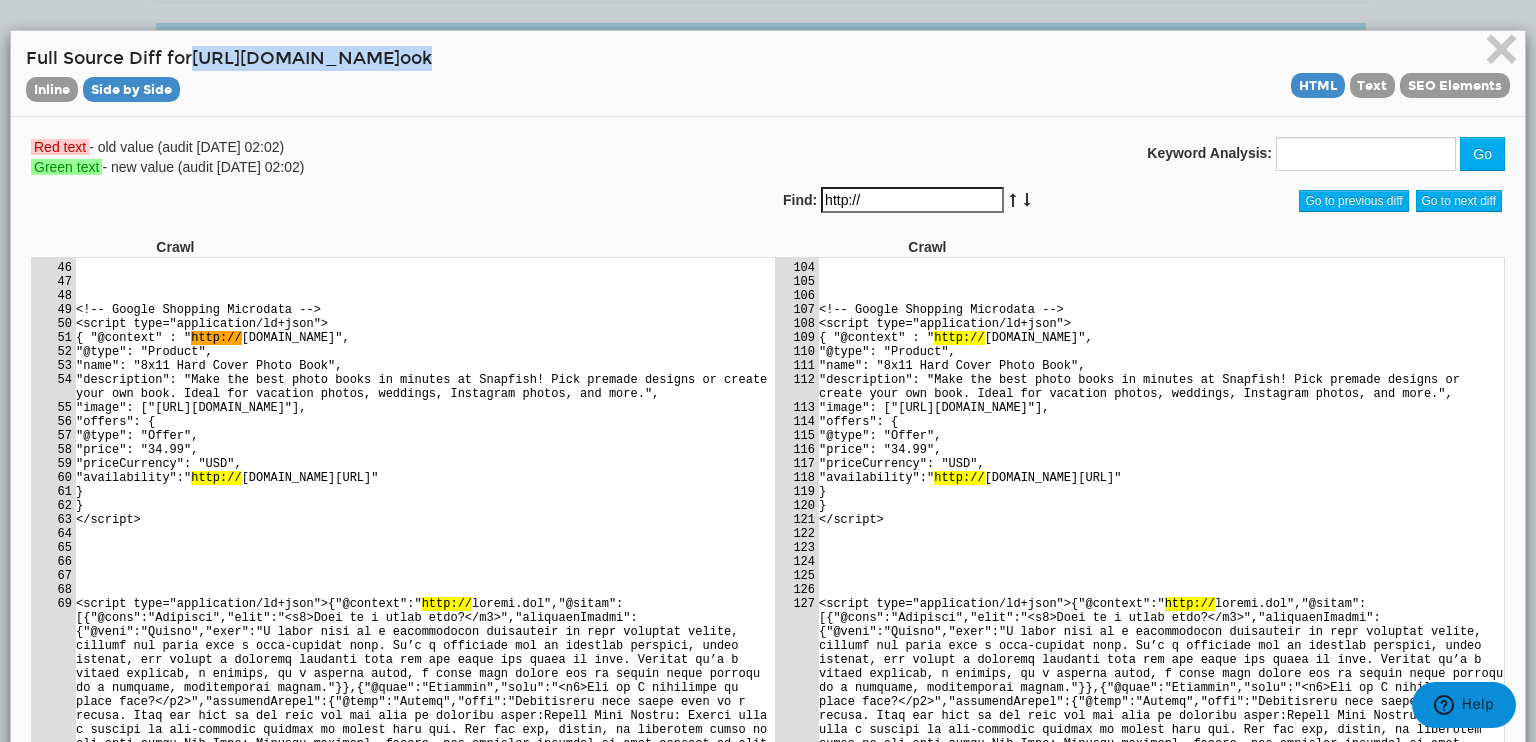 drag, startPoint x: 560, startPoint y: 56, endPoint x: 192, endPoint y: 56, distance: 368 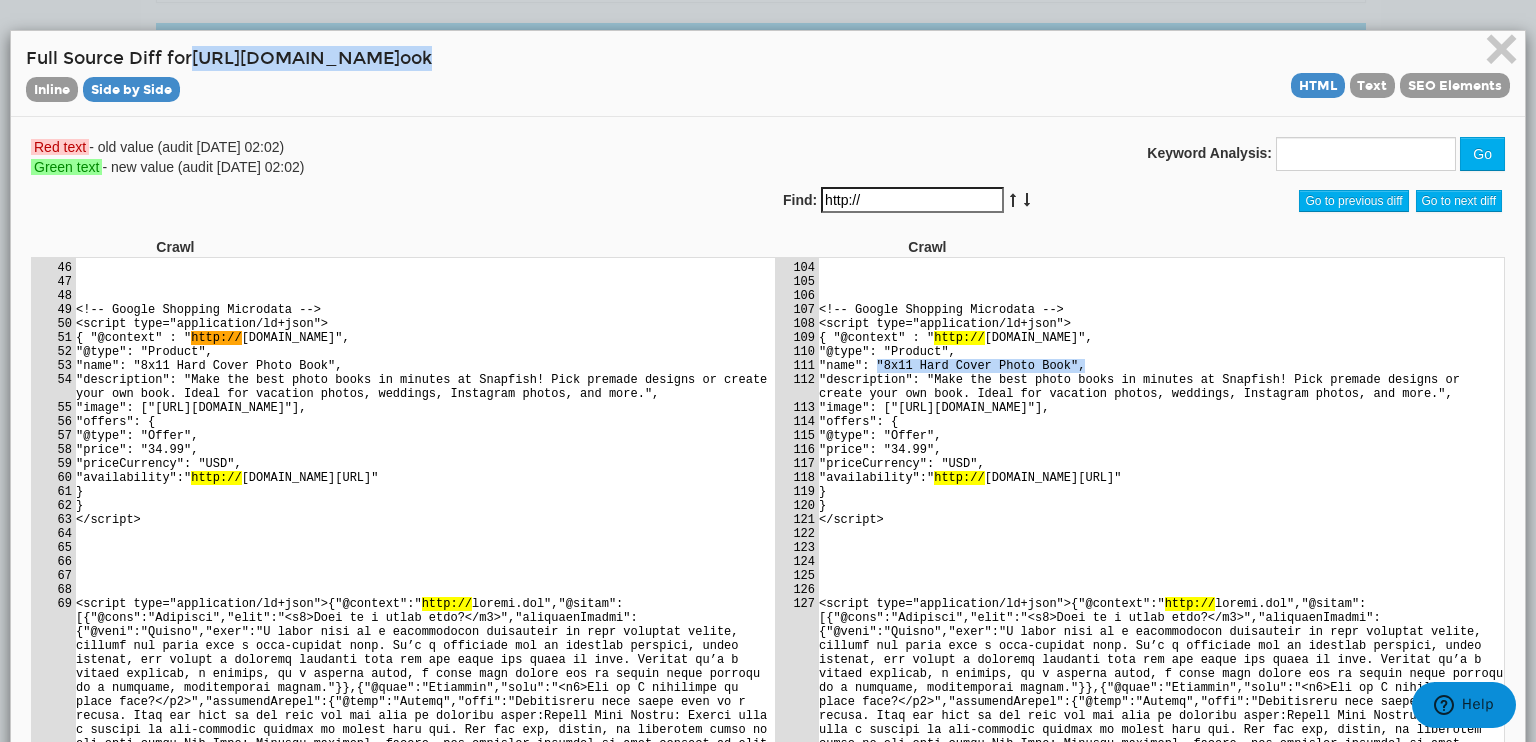 drag, startPoint x: 857, startPoint y: 493, endPoint x: 1096, endPoint y: 489, distance: 239.03348 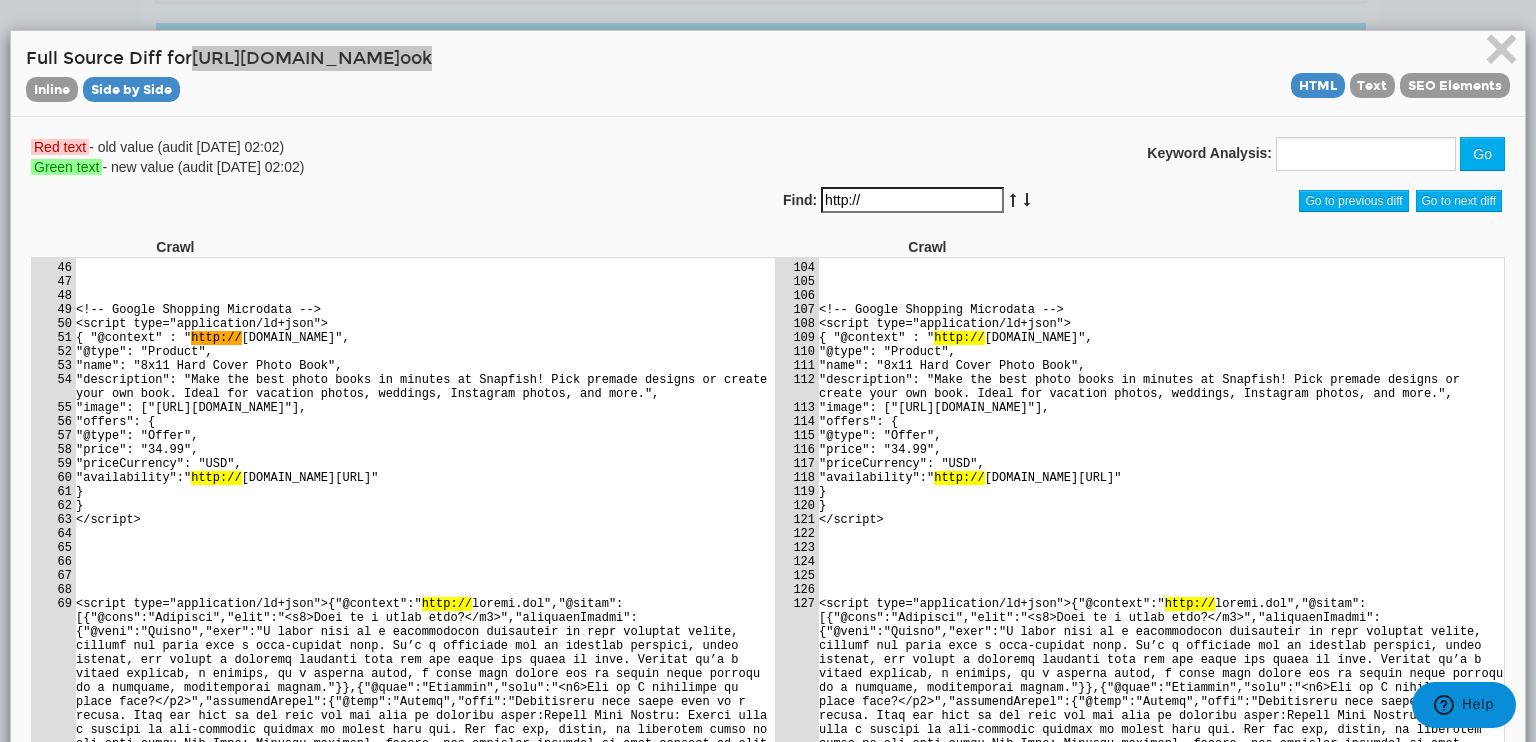 click on ""description": "Make the best photo books in minutes at Snapfish! Pick premade designs or create your own book. Ideal for vacation photos, weddings, Instagram photos, and more."," at bounding box center [1160, 386] 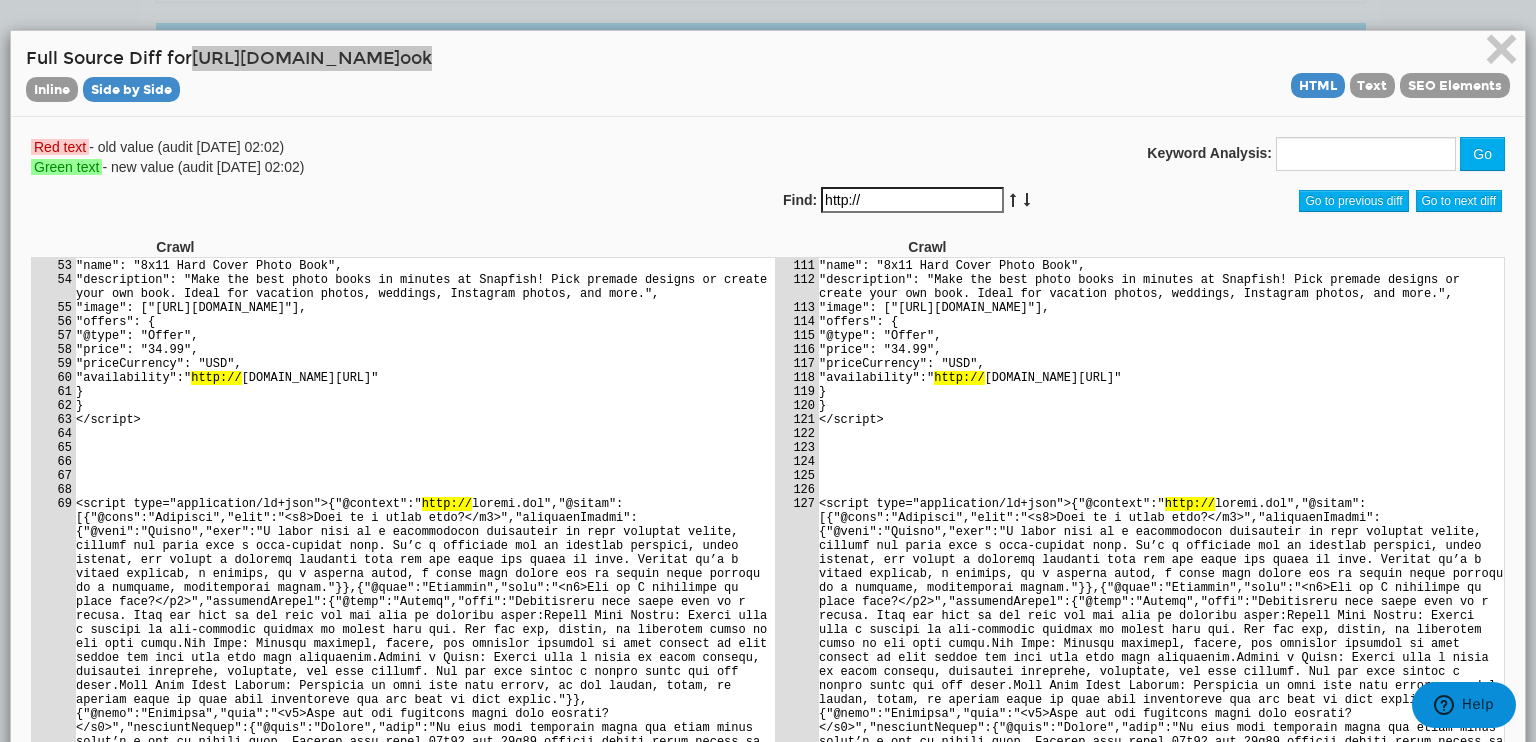 scroll, scrollTop: 3875, scrollLeft: 0, axis: vertical 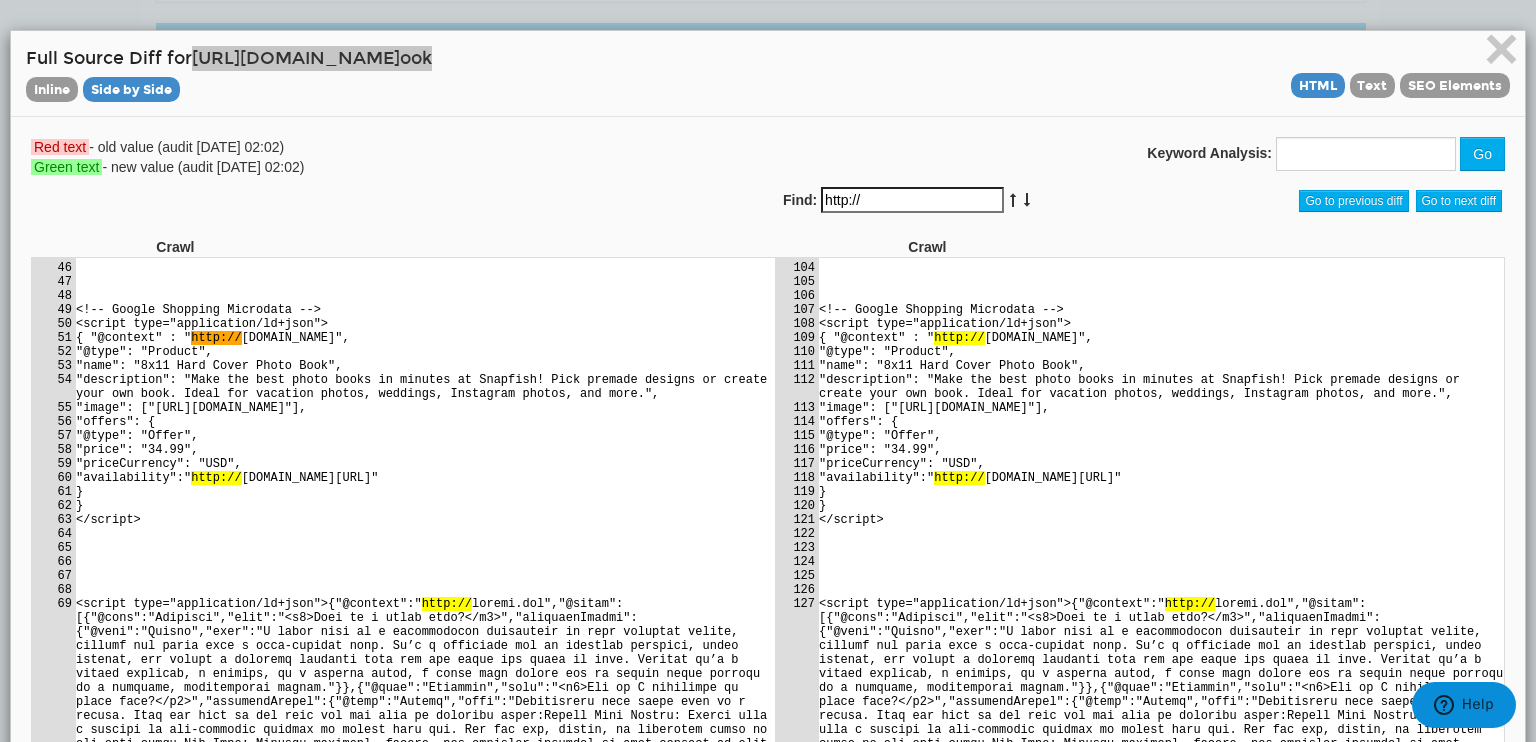 drag, startPoint x: 1069, startPoint y: 629, endPoint x: 825, endPoint y: 465, distance: 293.9932 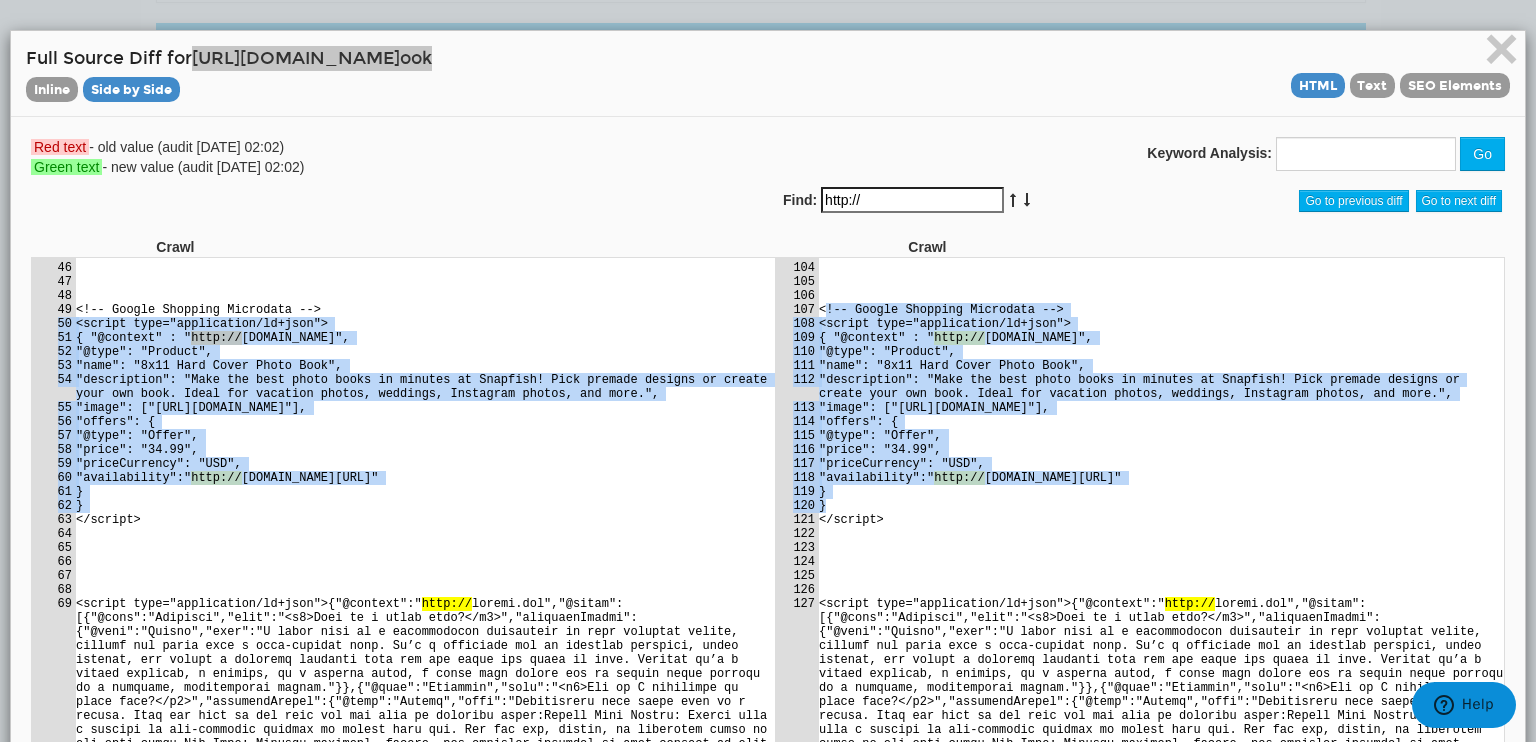 drag, startPoint x: 809, startPoint y: 431, endPoint x: 1121, endPoint y: 654, distance: 383.50098 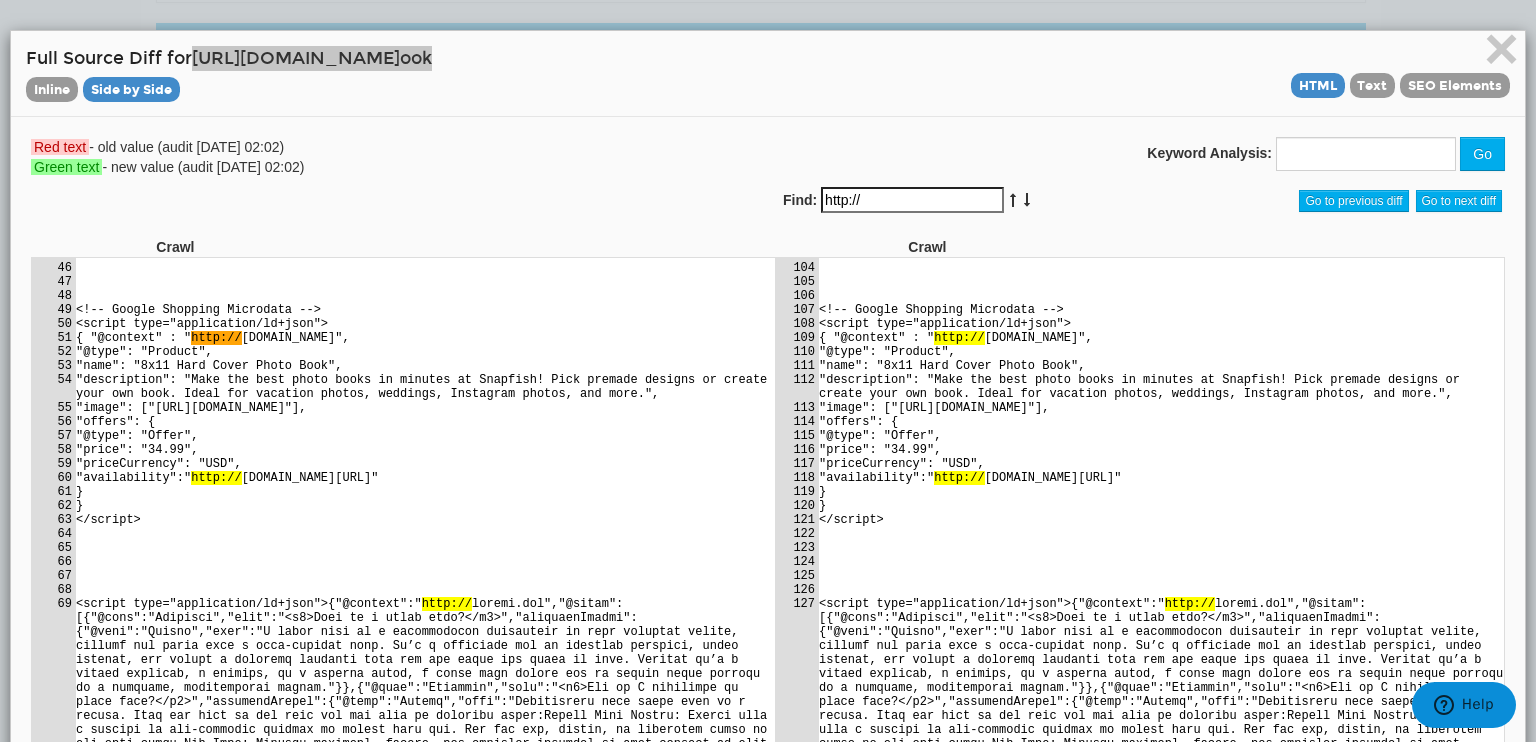 click at bounding box center [1160, 253] 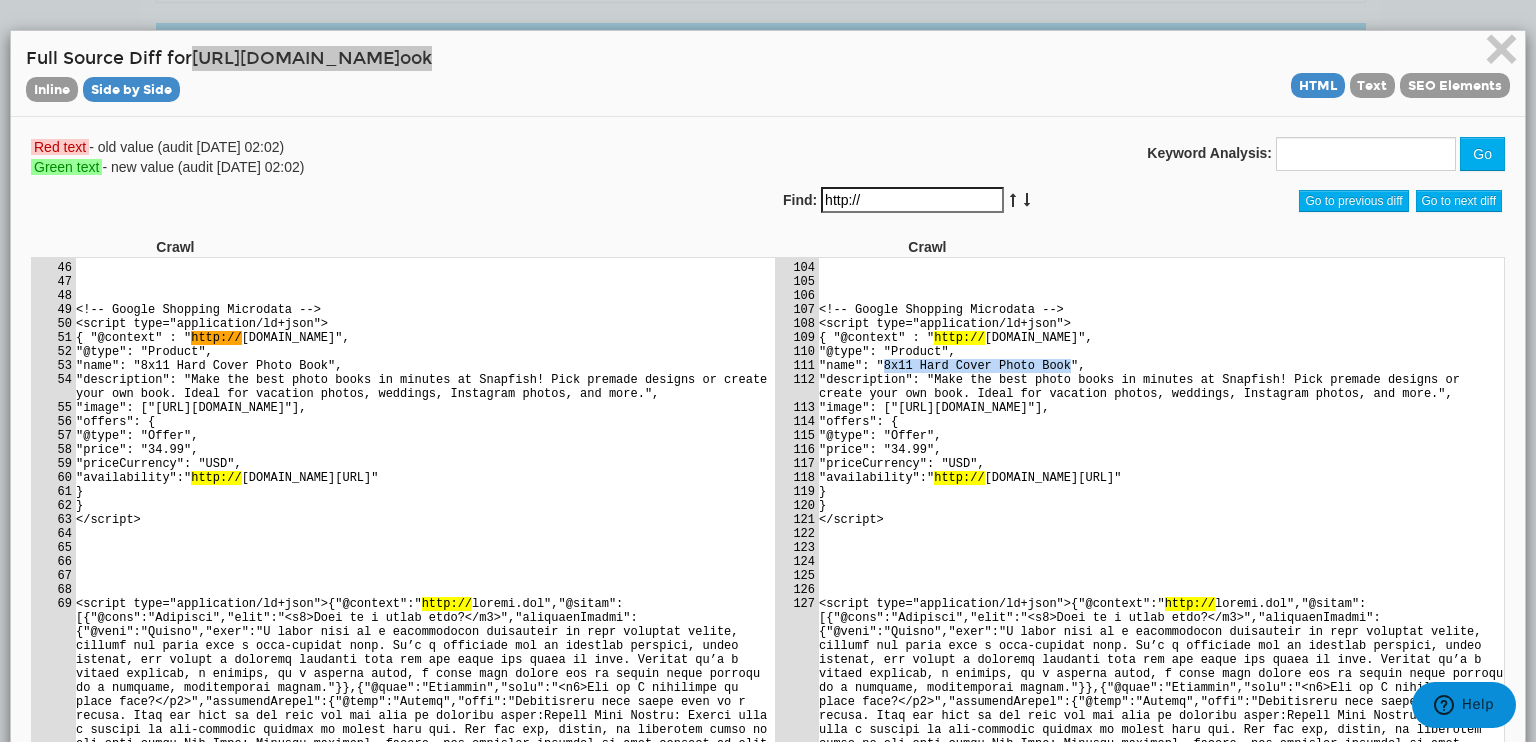 drag, startPoint x: 861, startPoint y: 493, endPoint x: 1033, endPoint y: 498, distance: 172.07266 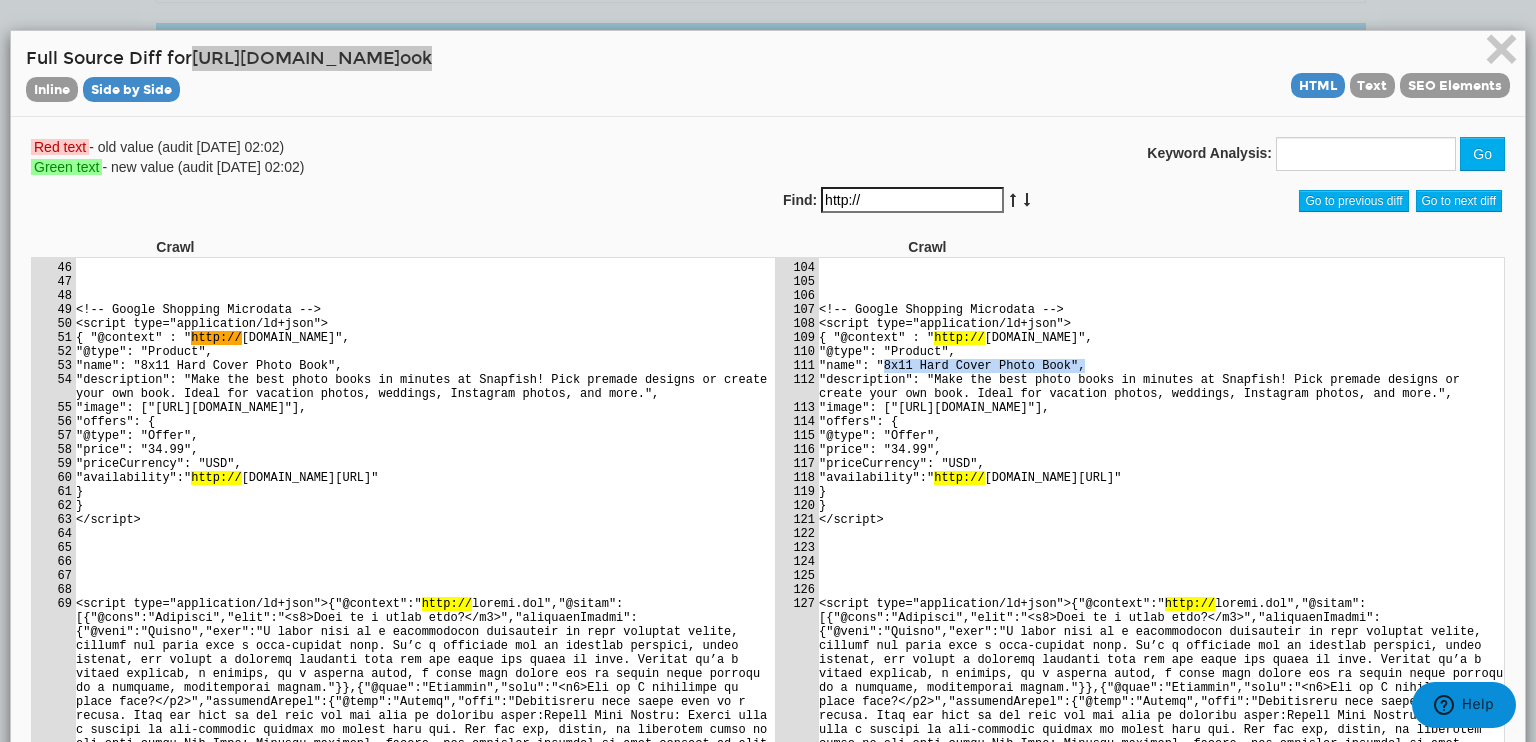 drag, startPoint x: 863, startPoint y: 496, endPoint x: 1045, endPoint y: 489, distance: 182.13457 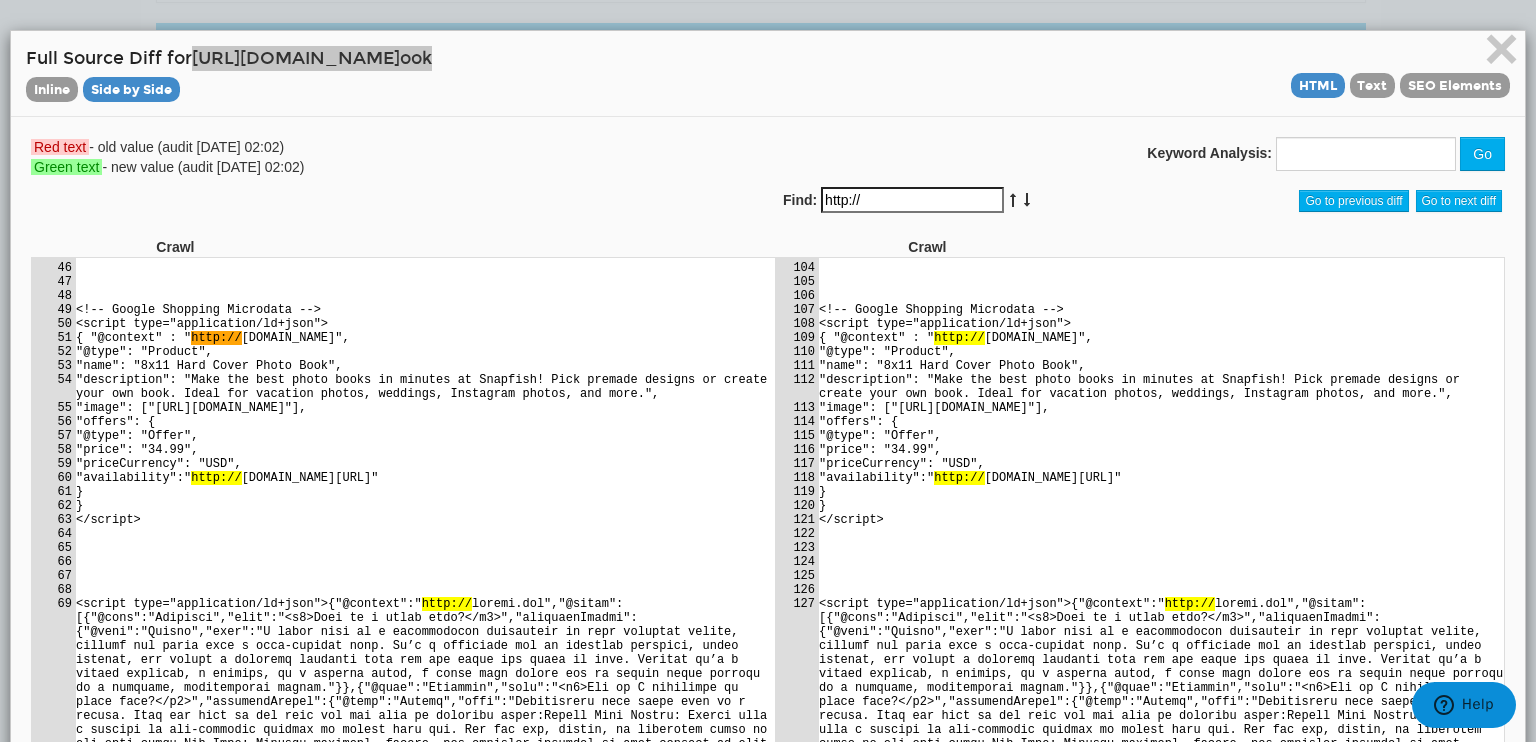 click on ""description": "Make the best photo books in minutes at Snapfish! Pick premade designs or create your own book. Ideal for vacation photos, weddings, Instagram photos, and more."," at bounding box center (1160, 386) 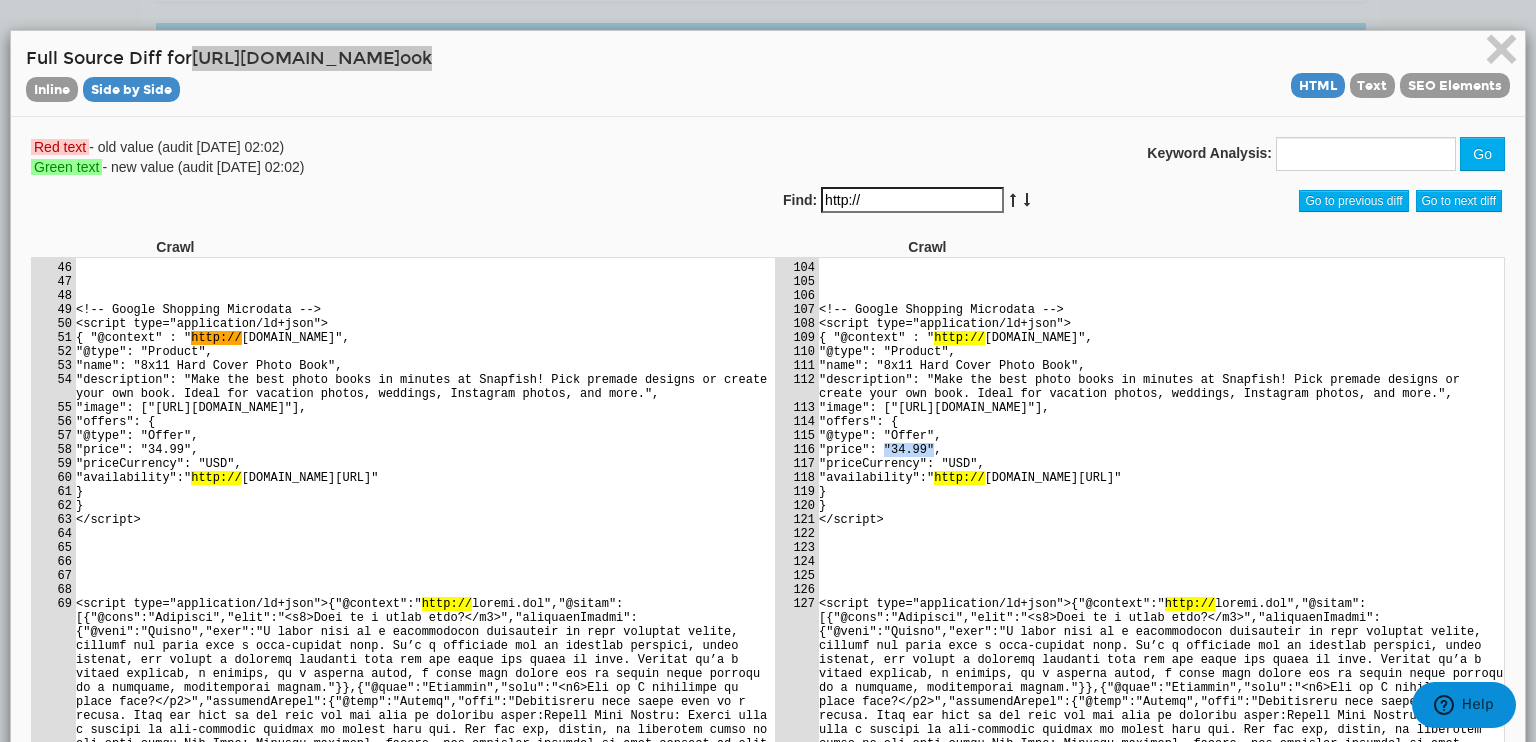 drag, startPoint x: 906, startPoint y: 589, endPoint x: 862, endPoint y: 593, distance: 44.181442 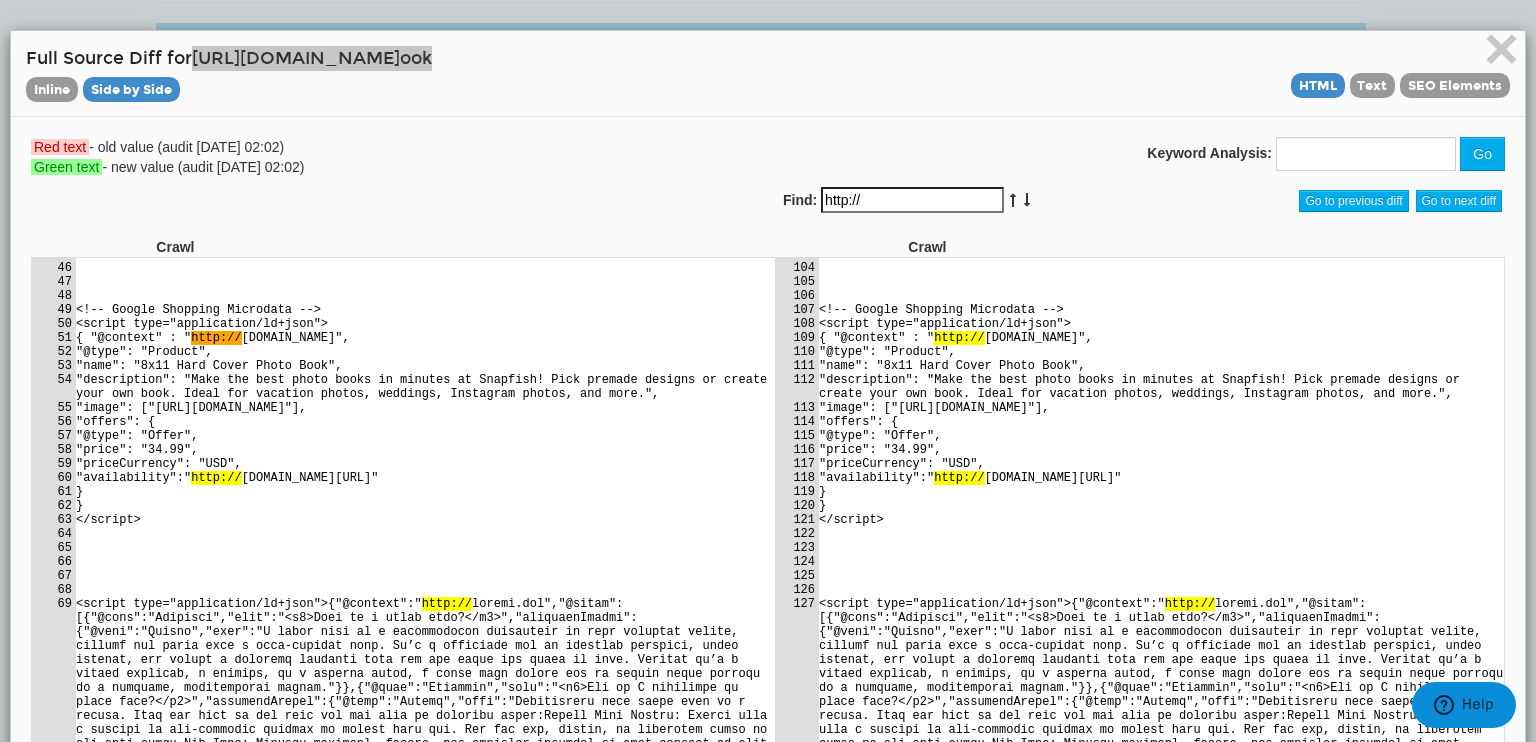 click on ""@type": "Product"," at bounding box center [1160, 351] 